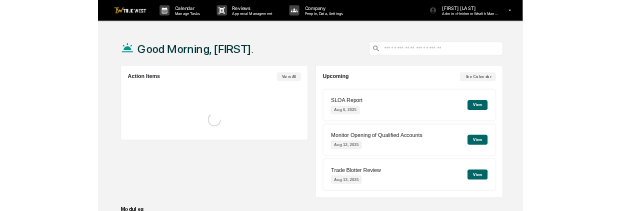 scroll, scrollTop: 0, scrollLeft: 0, axis: both 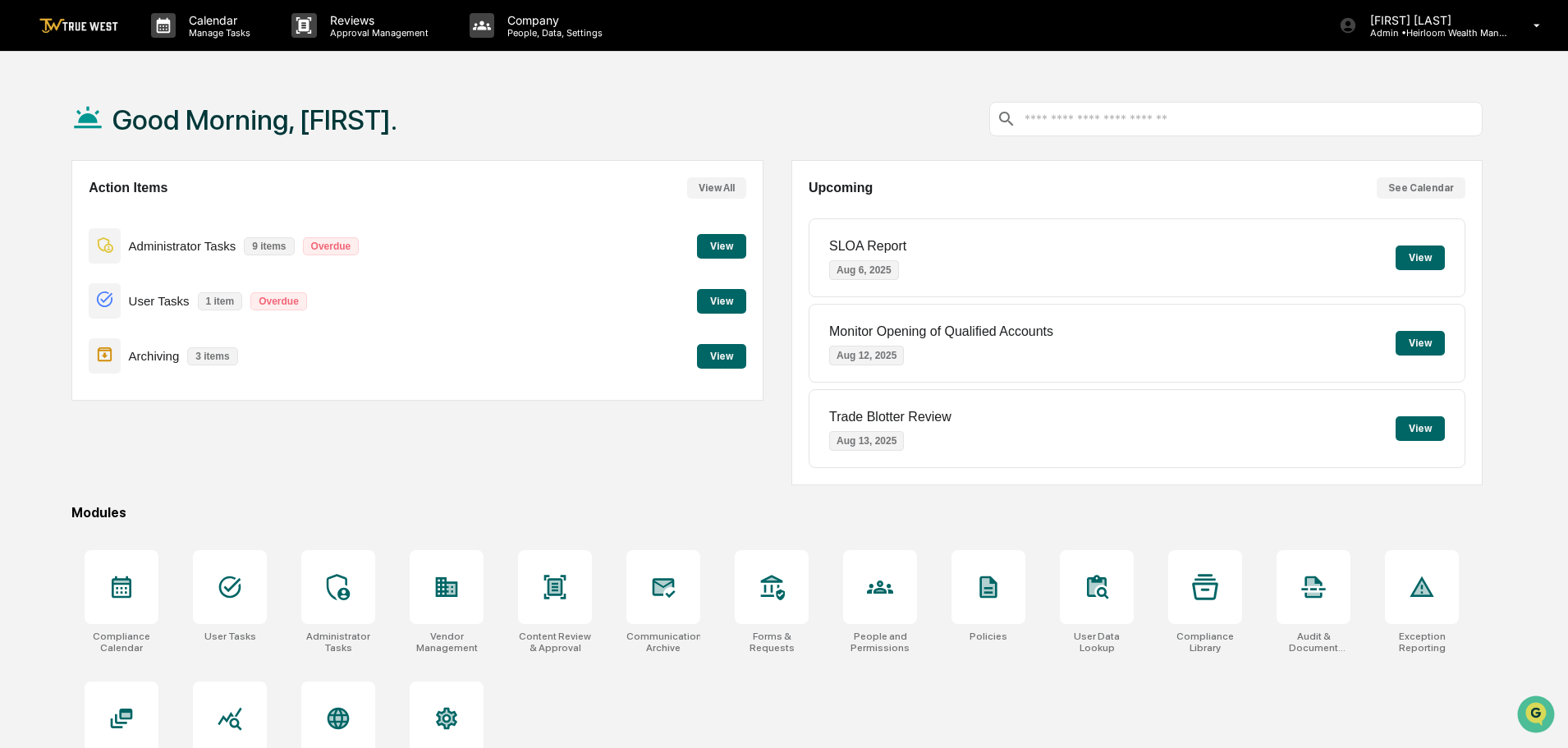 click on "View" at bounding box center (722, 246) 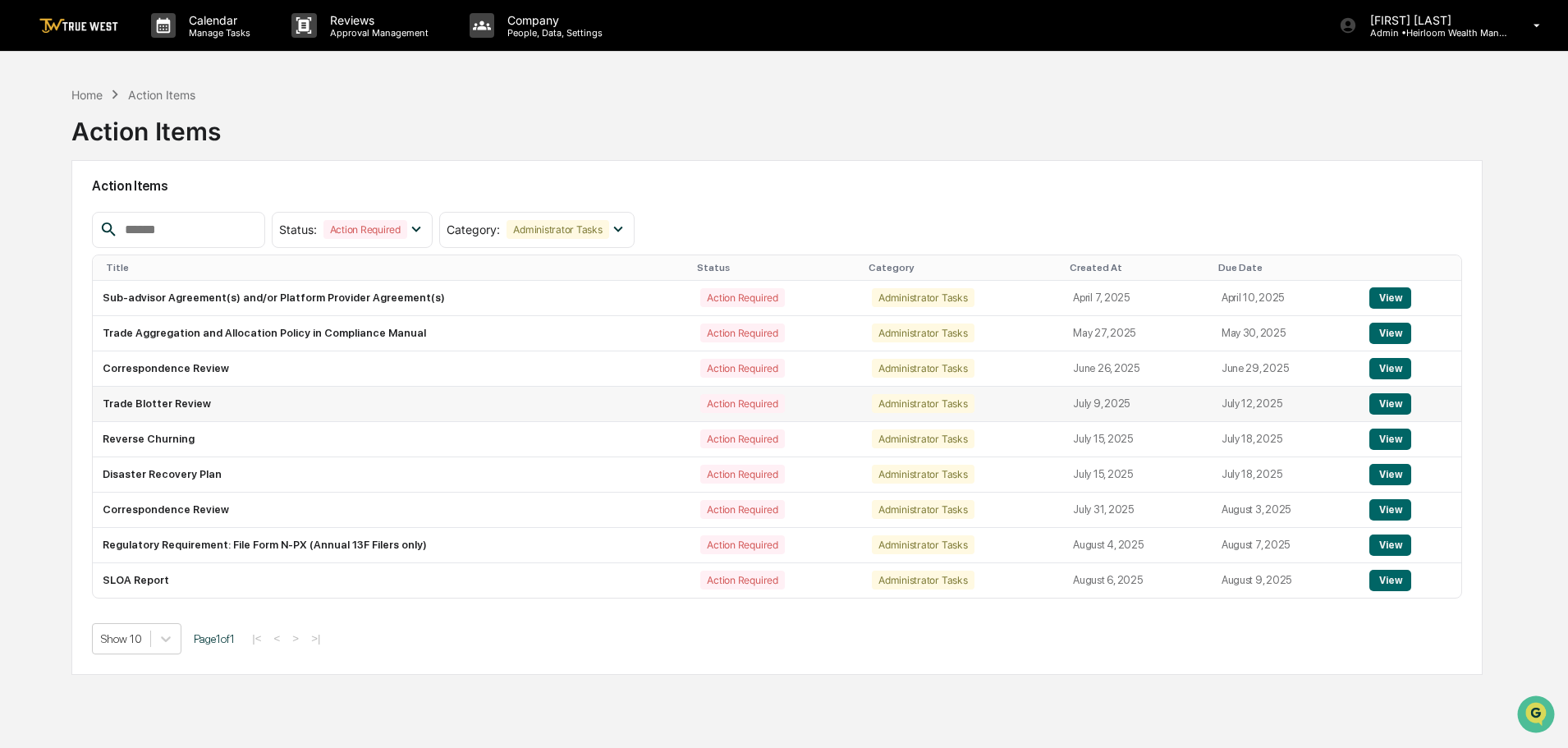 click on "View" at bounding box center [1390, 404] 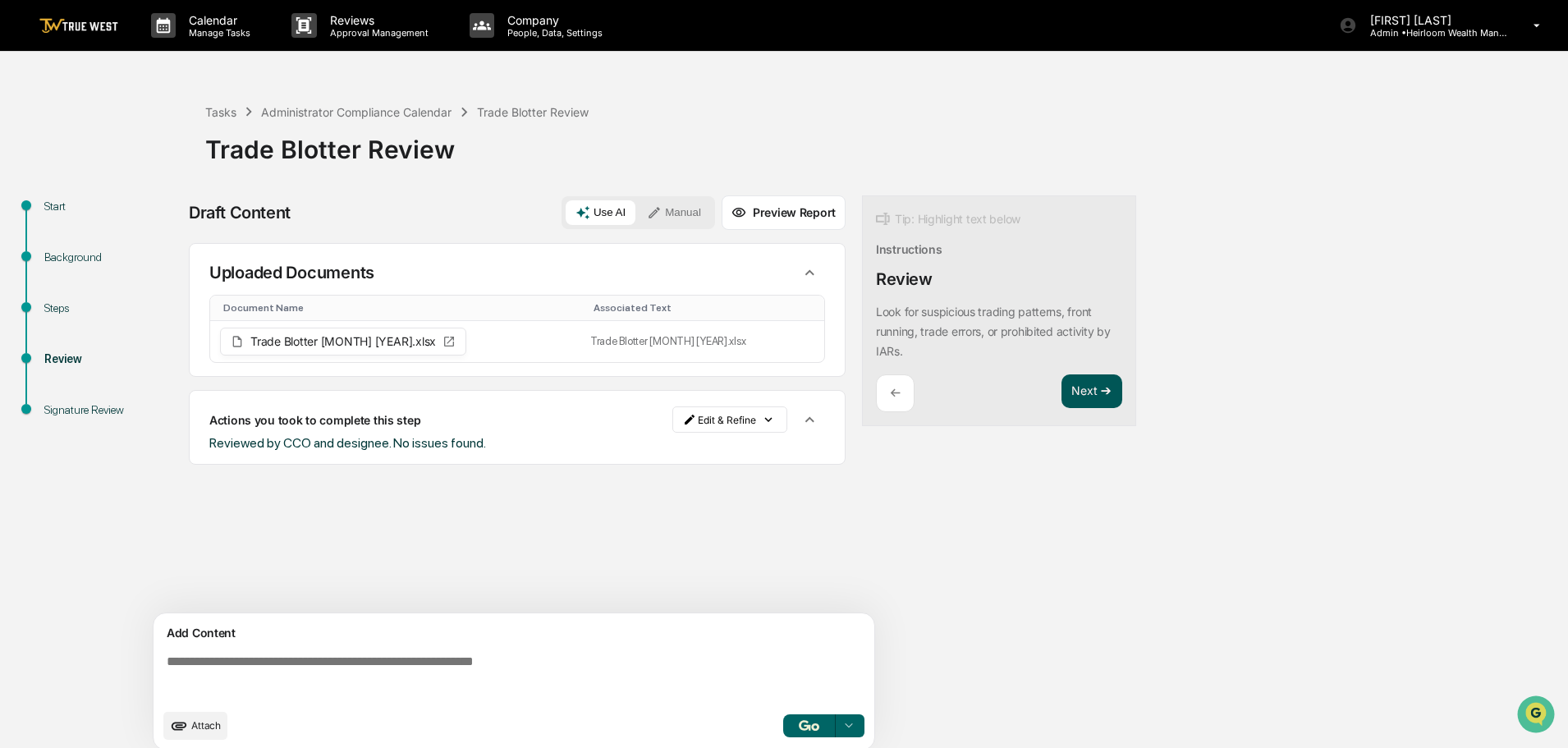click on "Next ➔" at bounding box center [1092, 392] 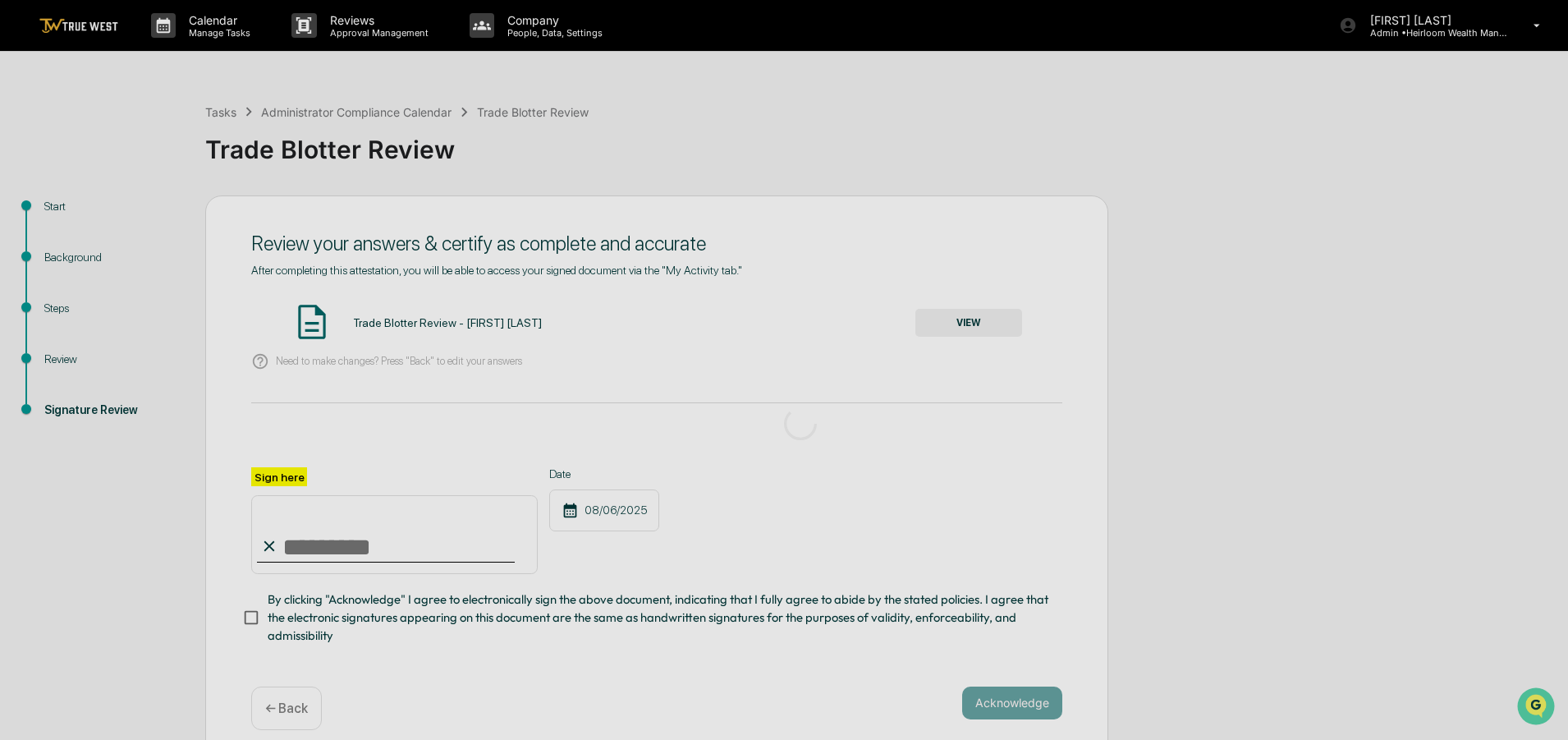 click at bounding box center (800, 423) 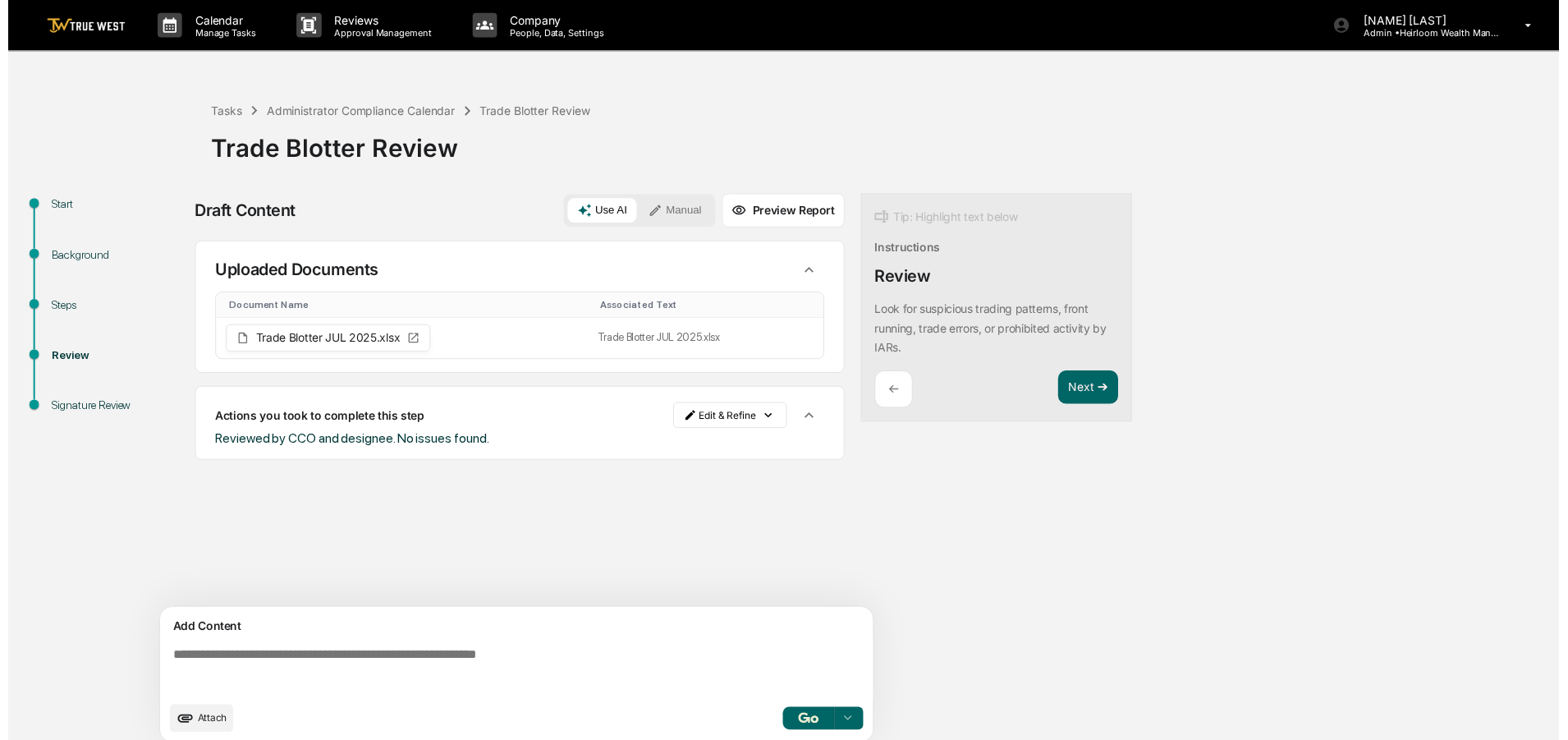 scroll, scrollTop: 0, scrollLeft: 0, axis: both 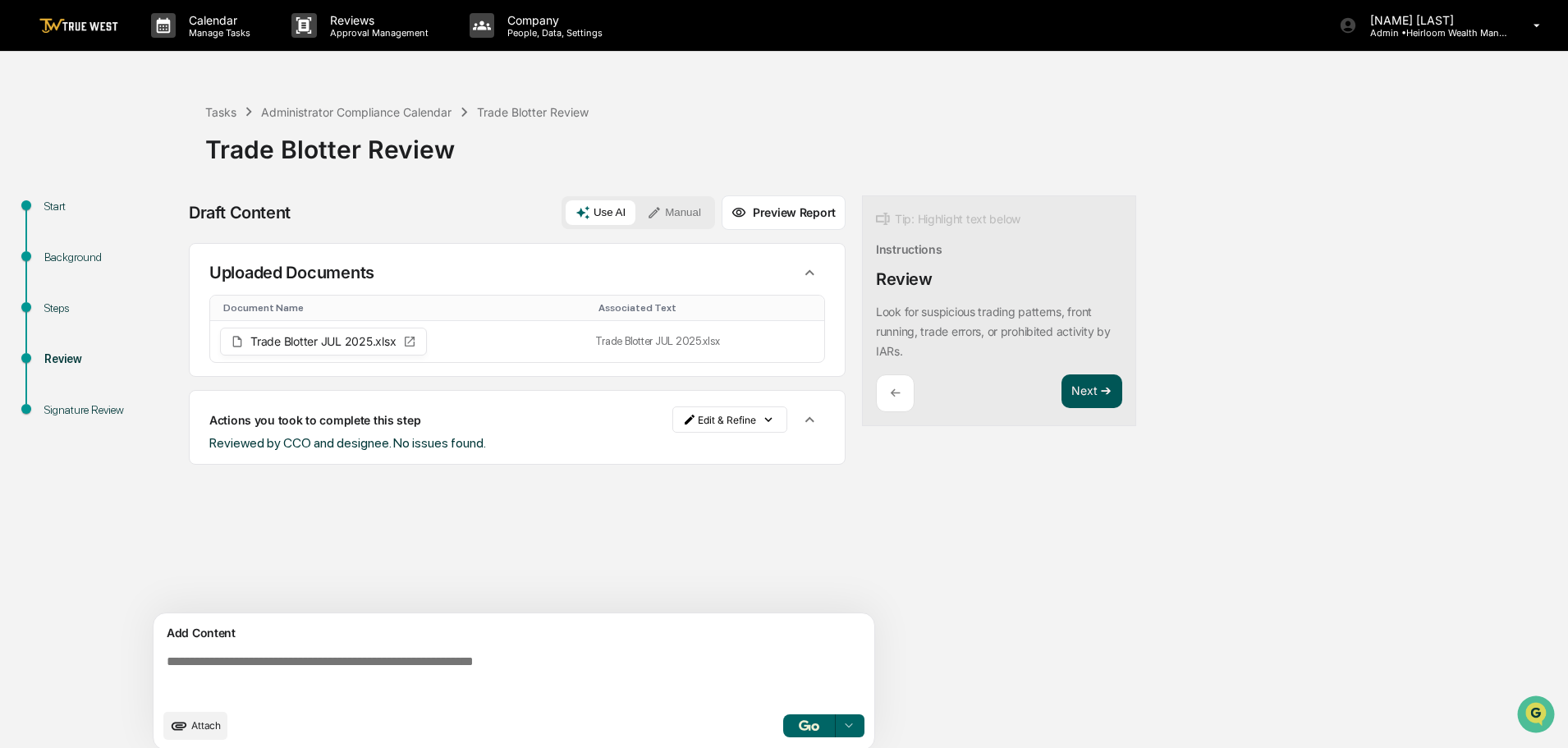 click on "Next ➔" at bounding box center (1092, 392) 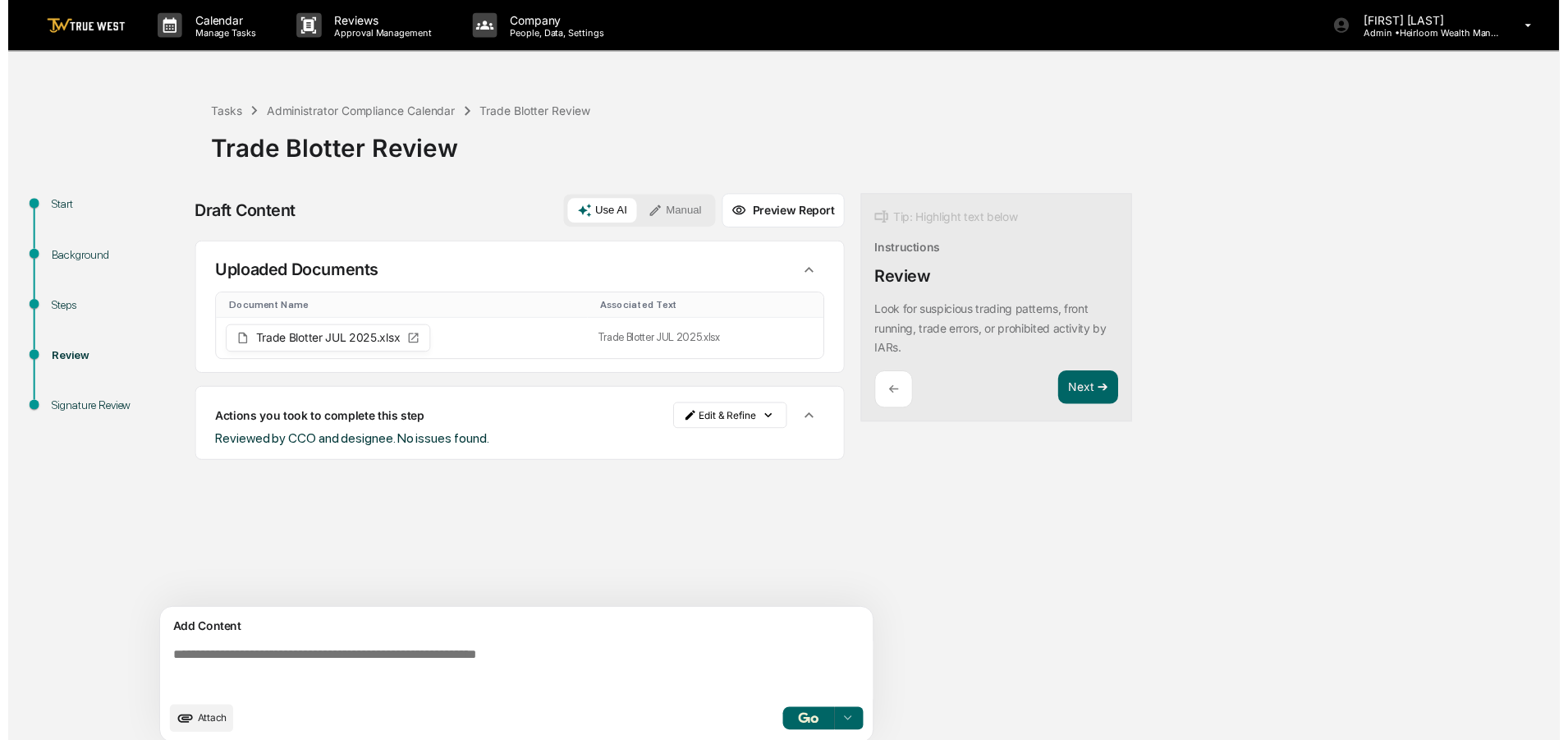 scroll, scrollTop: 0, scrollLeft: 0, axis: both 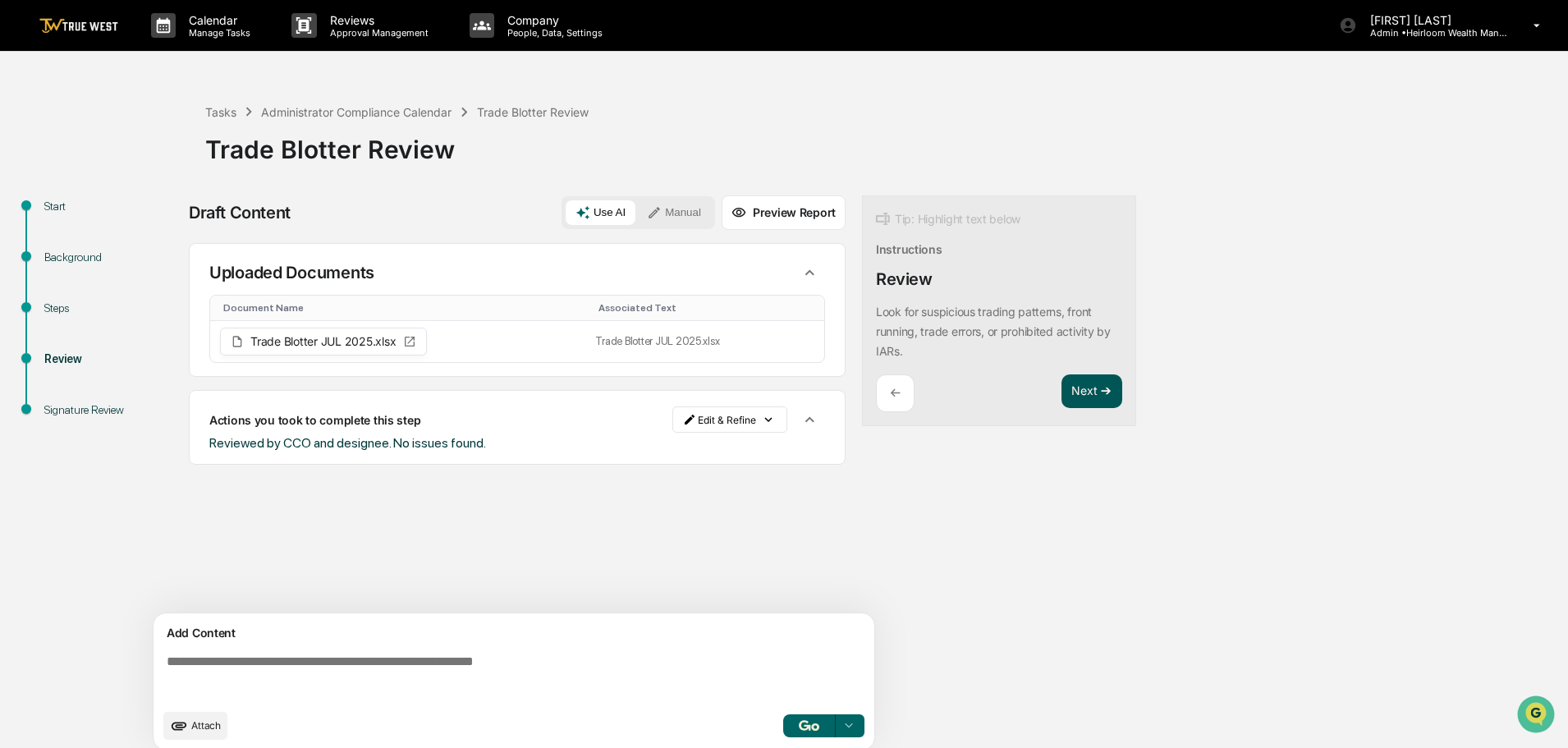 click on "Next ➔" at bounding box center (1092, 392) 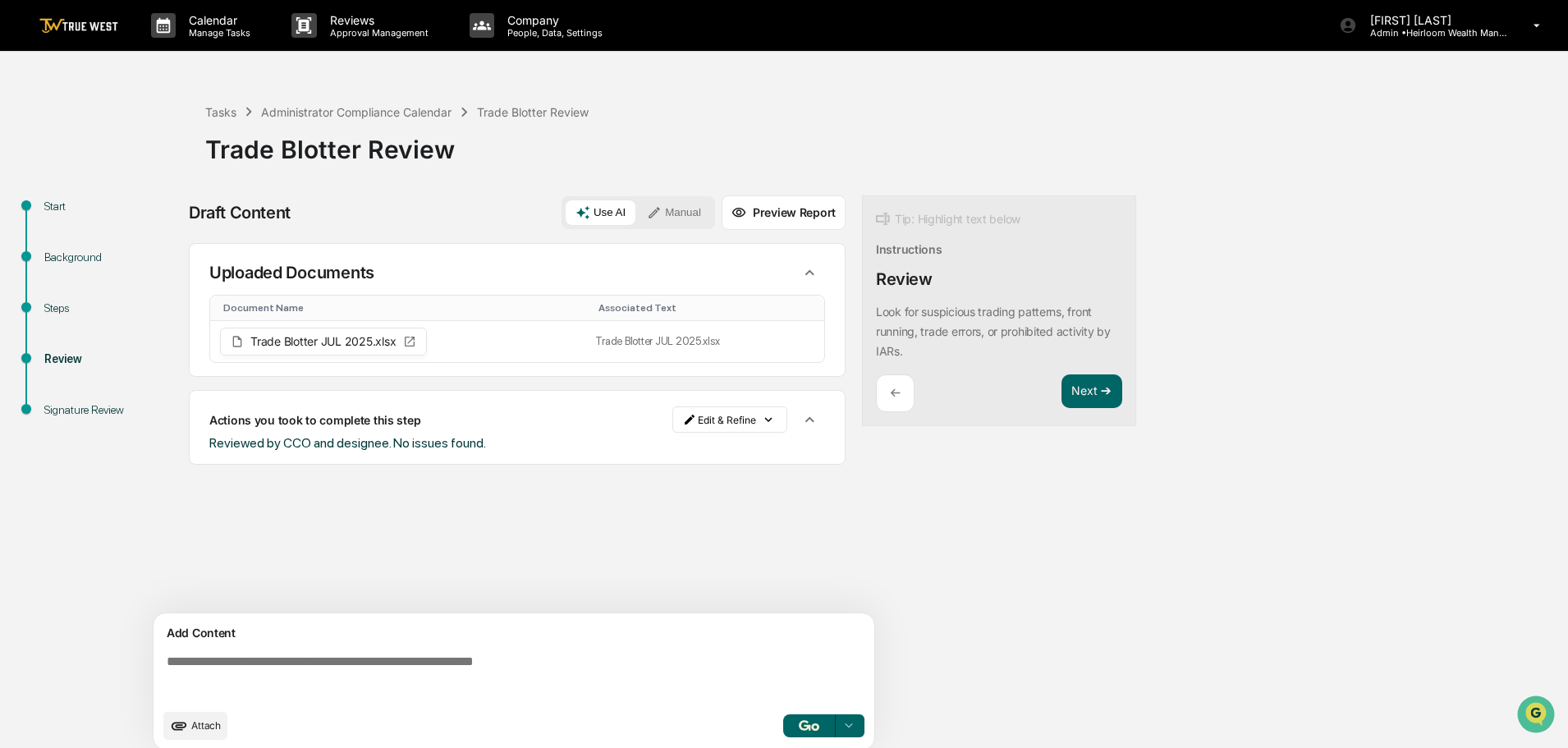 scroll, scrollTop: 0, scrollLeft: 0, axis: both 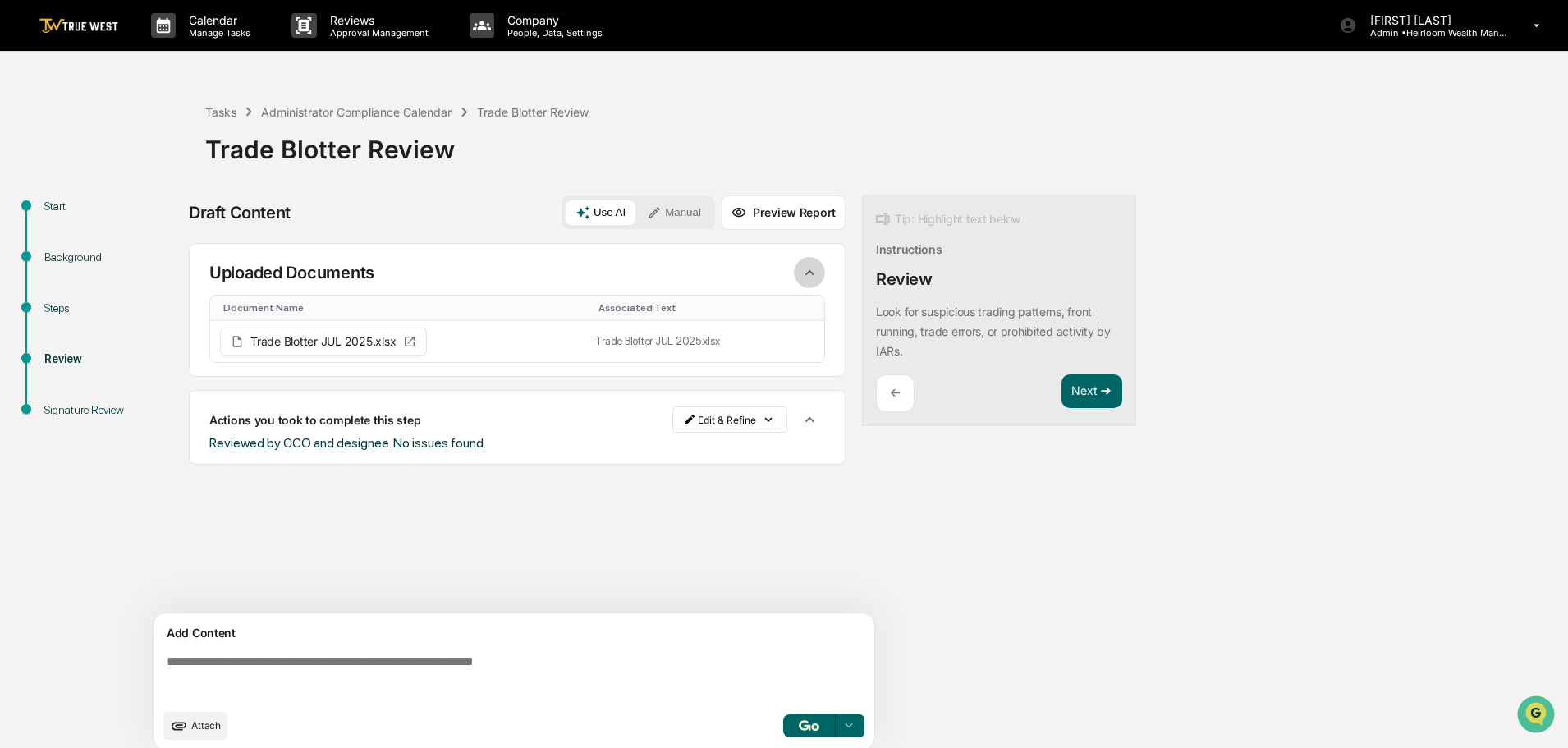 click 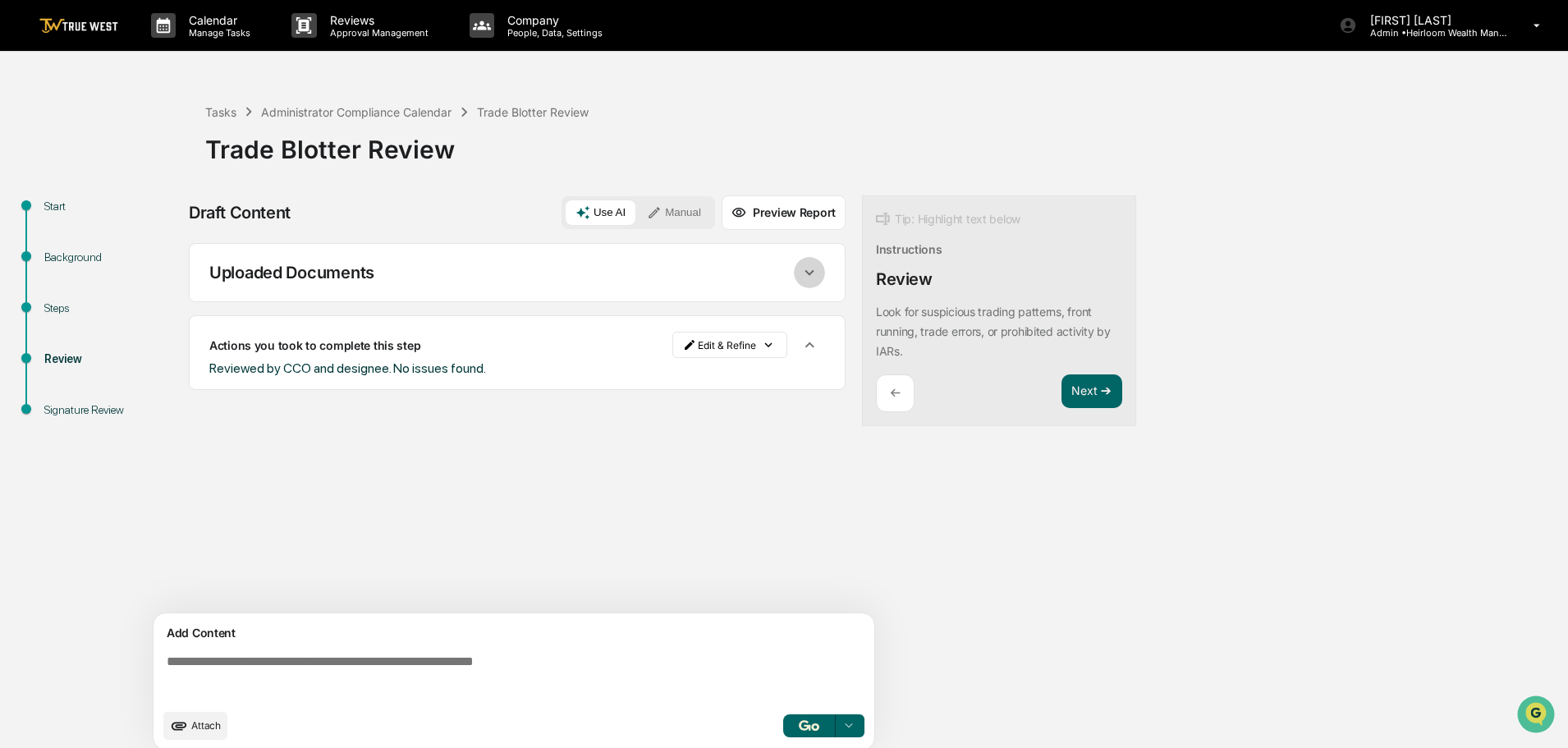click 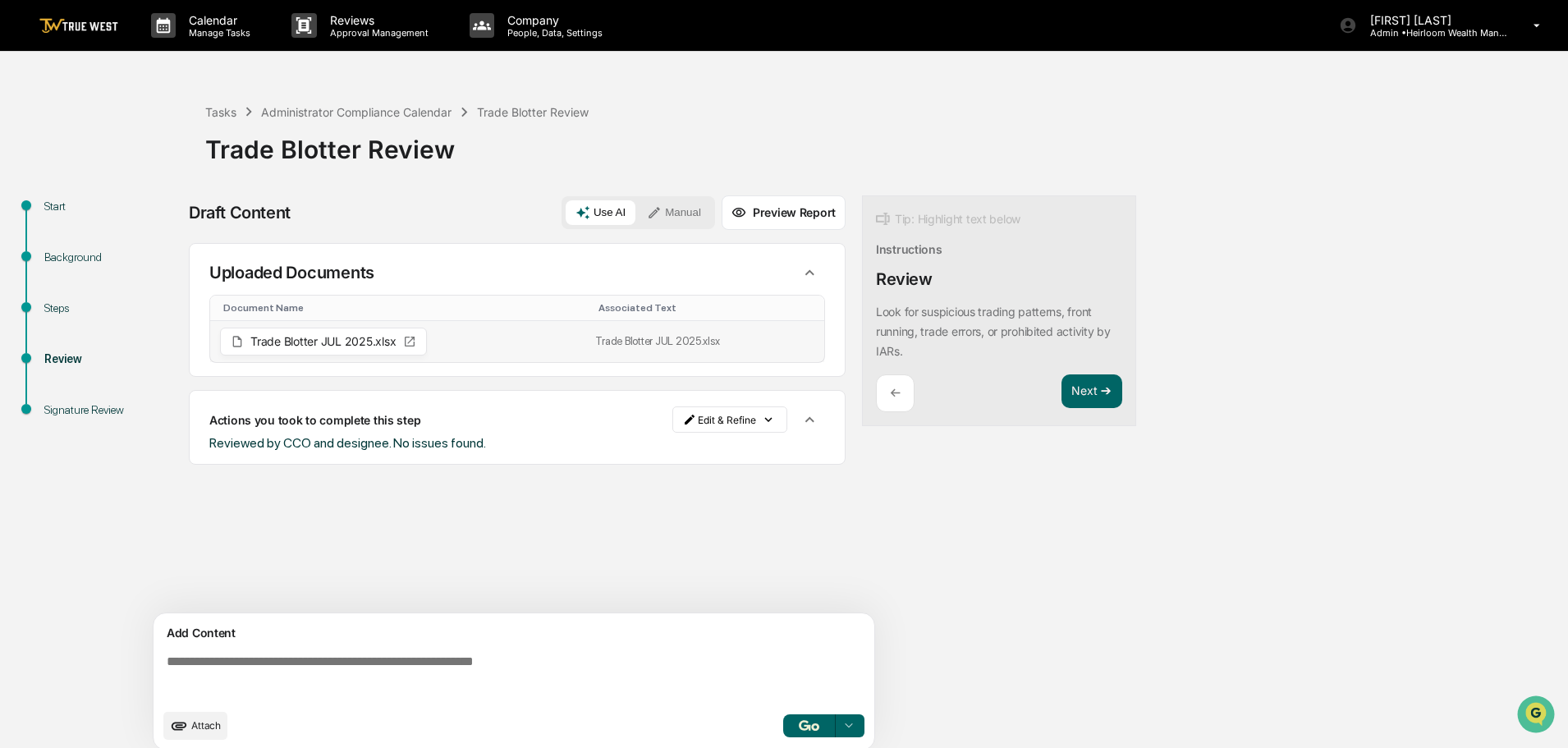 click on "Trade Blotter [MONTH] [YEAR].xlsx" at bounding box center (323, 342) 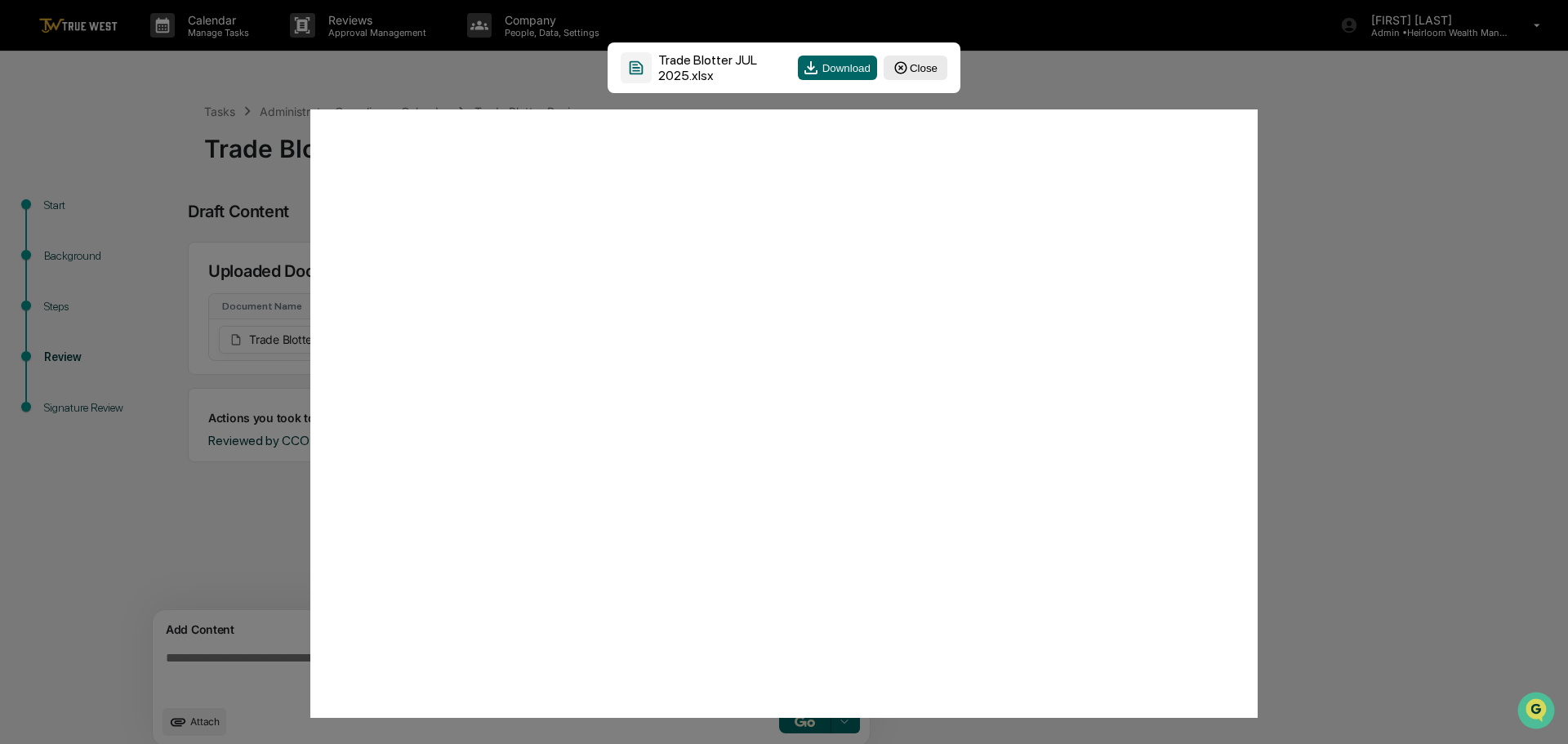 click on "Close" at bounding box center [915, 68] 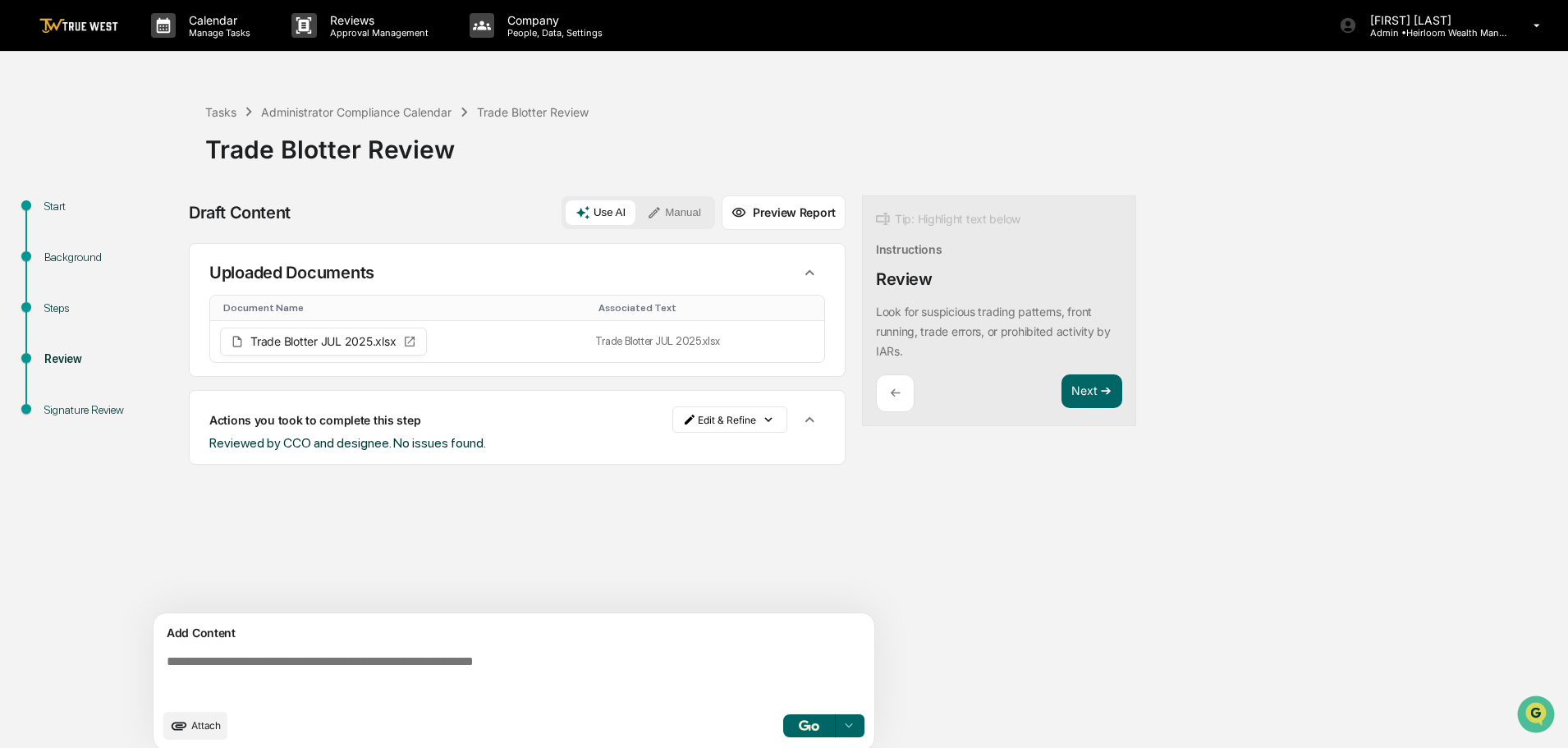 click at bounding box center [79, 25] 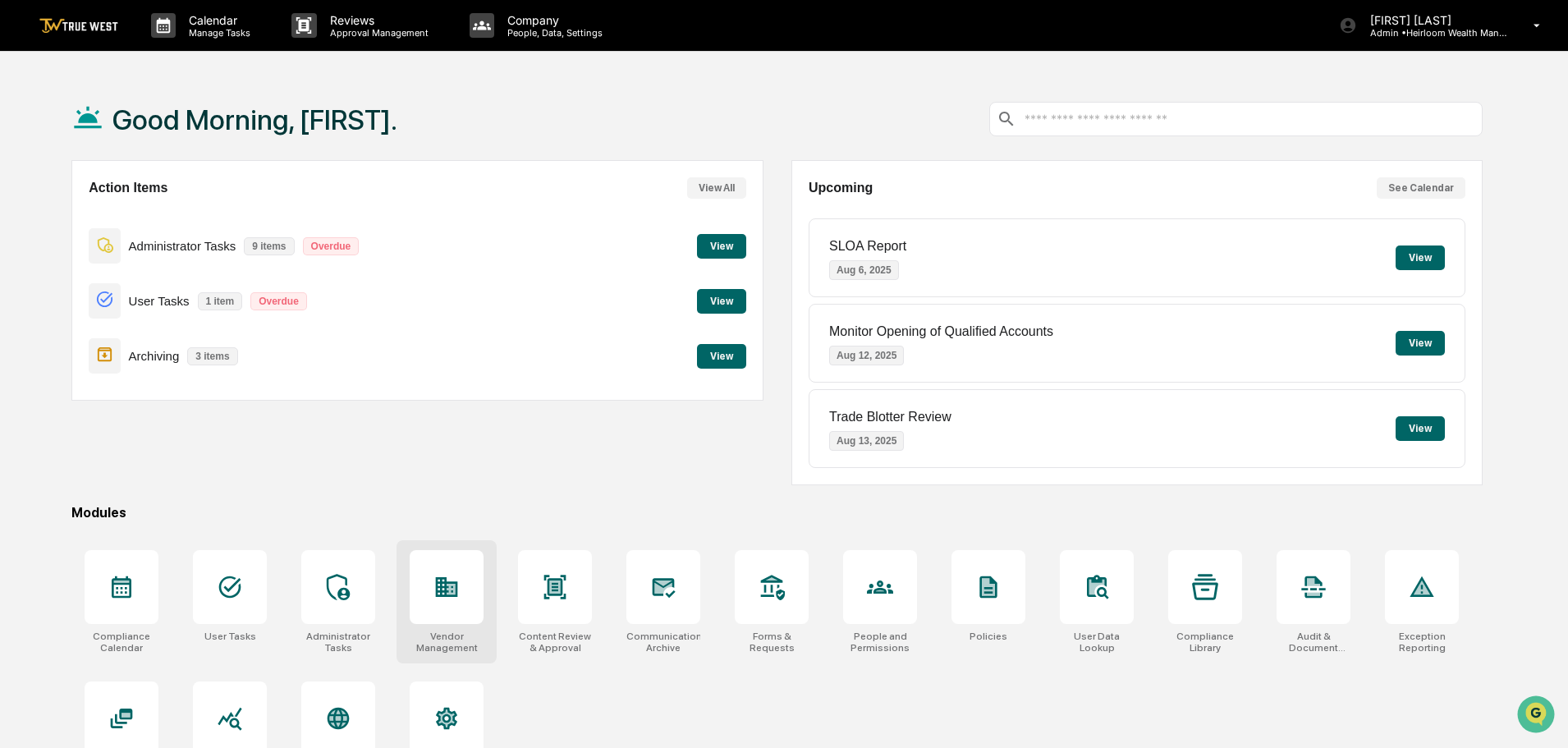 click at bounding box center (447, 587) 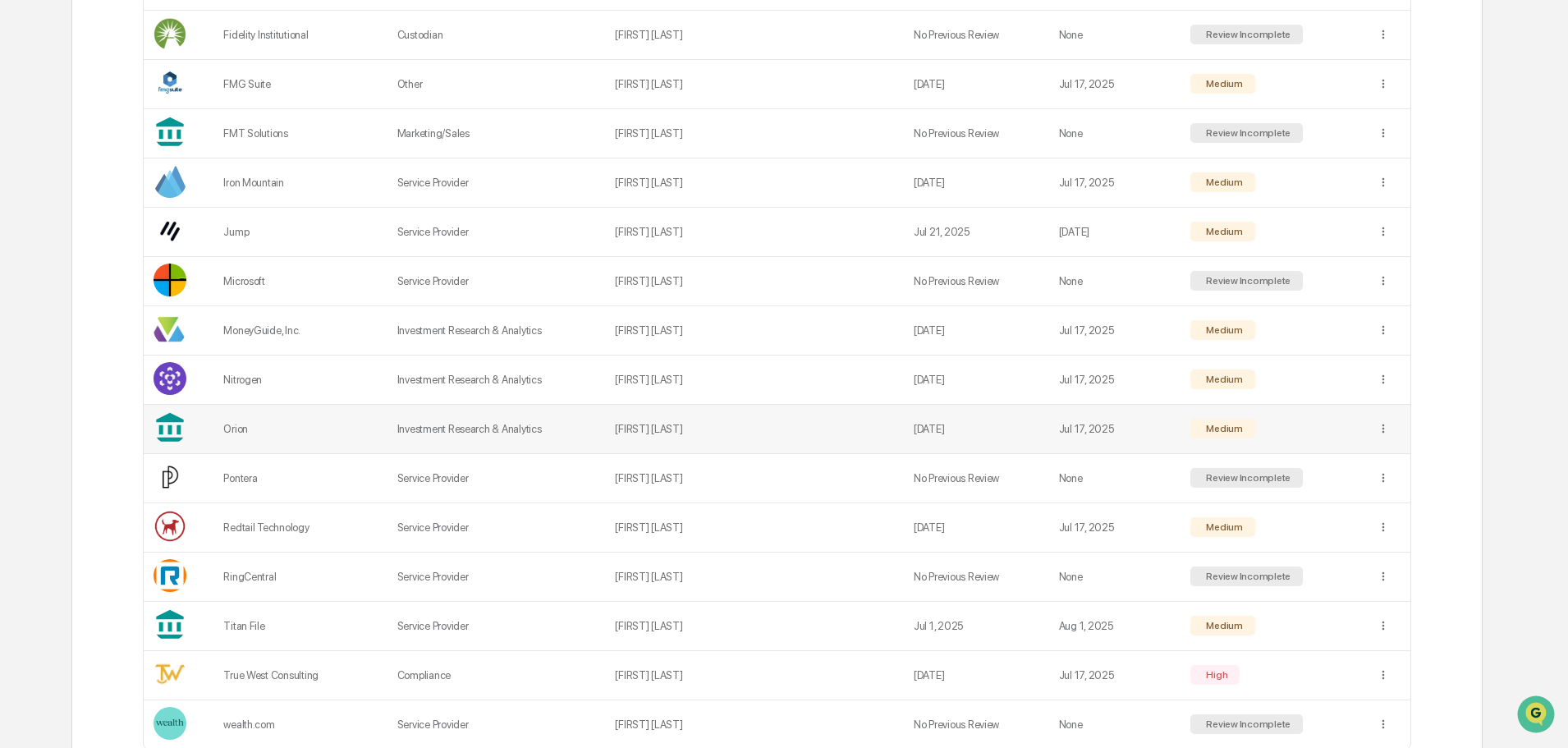 scroll, scrollTop: 657, scrollLeft: 0, axis: vertical 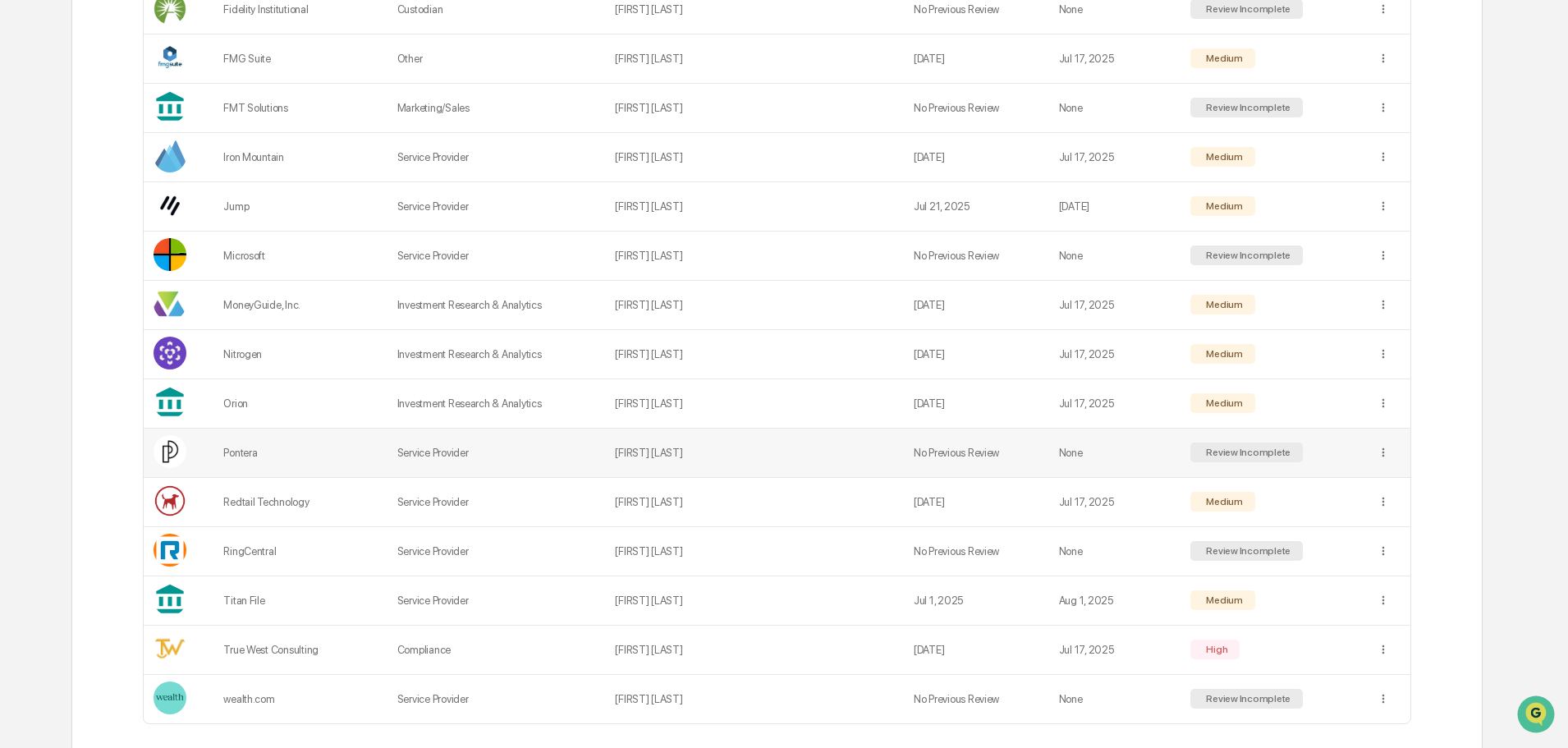 click on "Pontera" at bounding box center [300, 452] 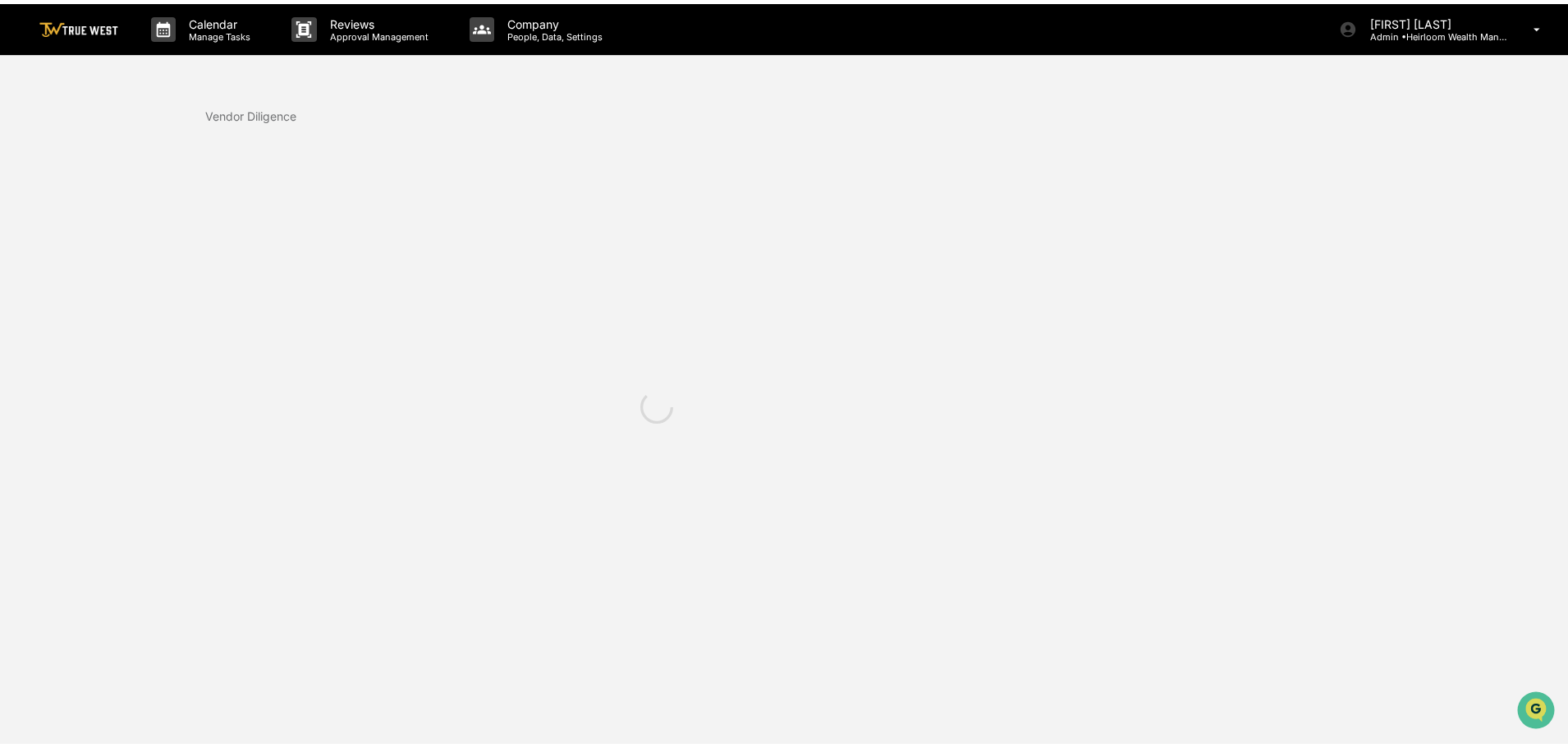 scroll, scrollTop: 0, scrollLeft: 0, axis: both 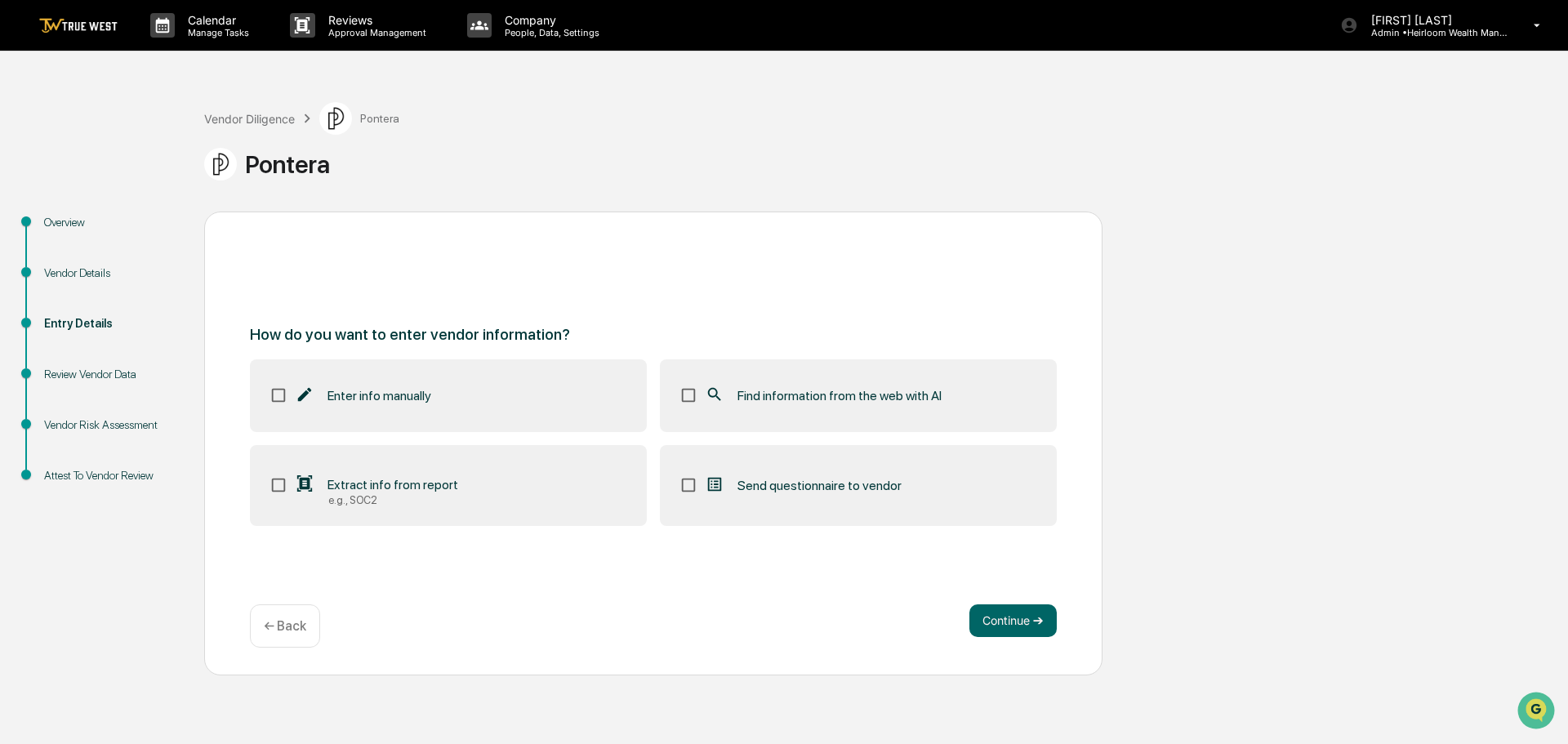 click on "Vendor Details" at bounding box center (111, 273) 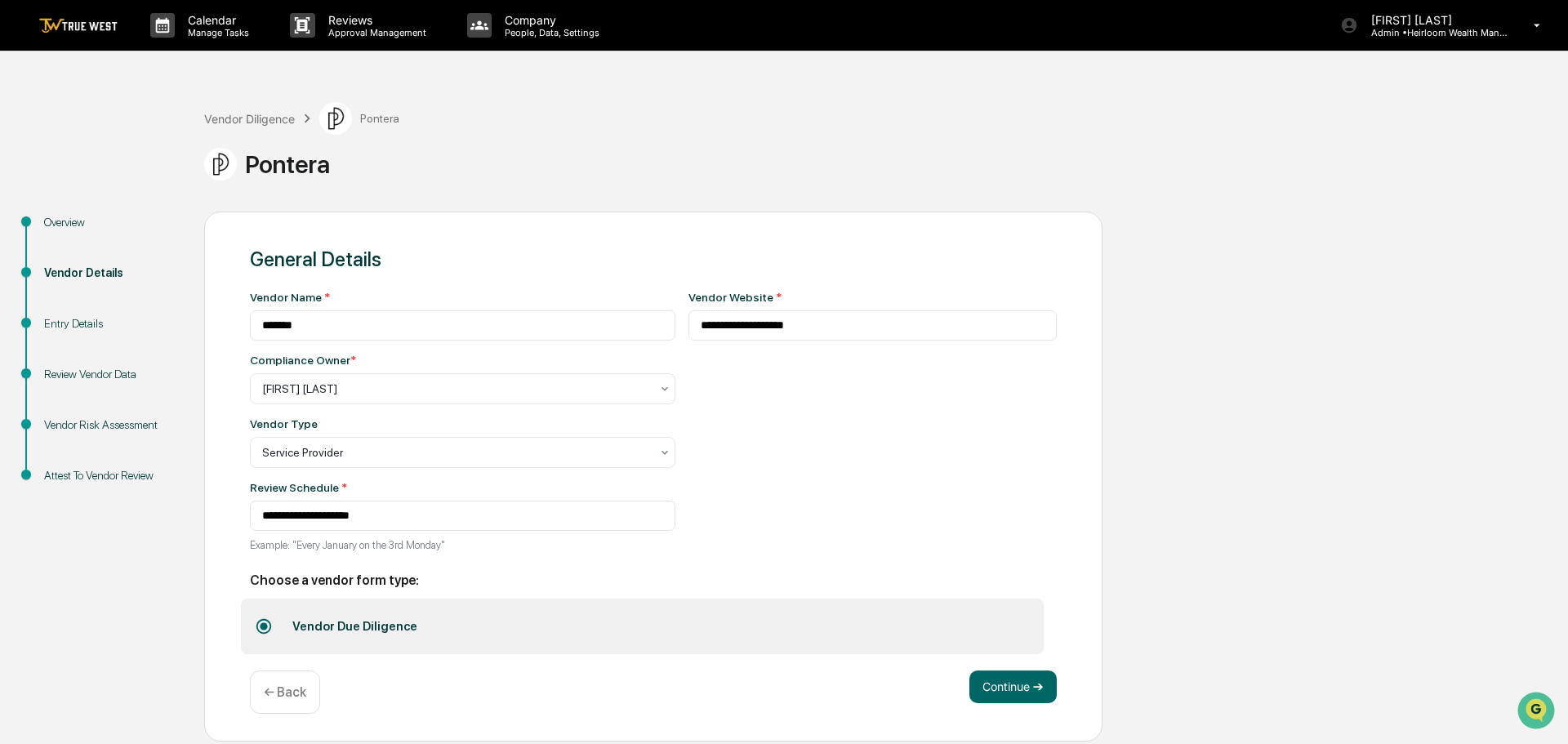 click at bounding box center [78, 25] 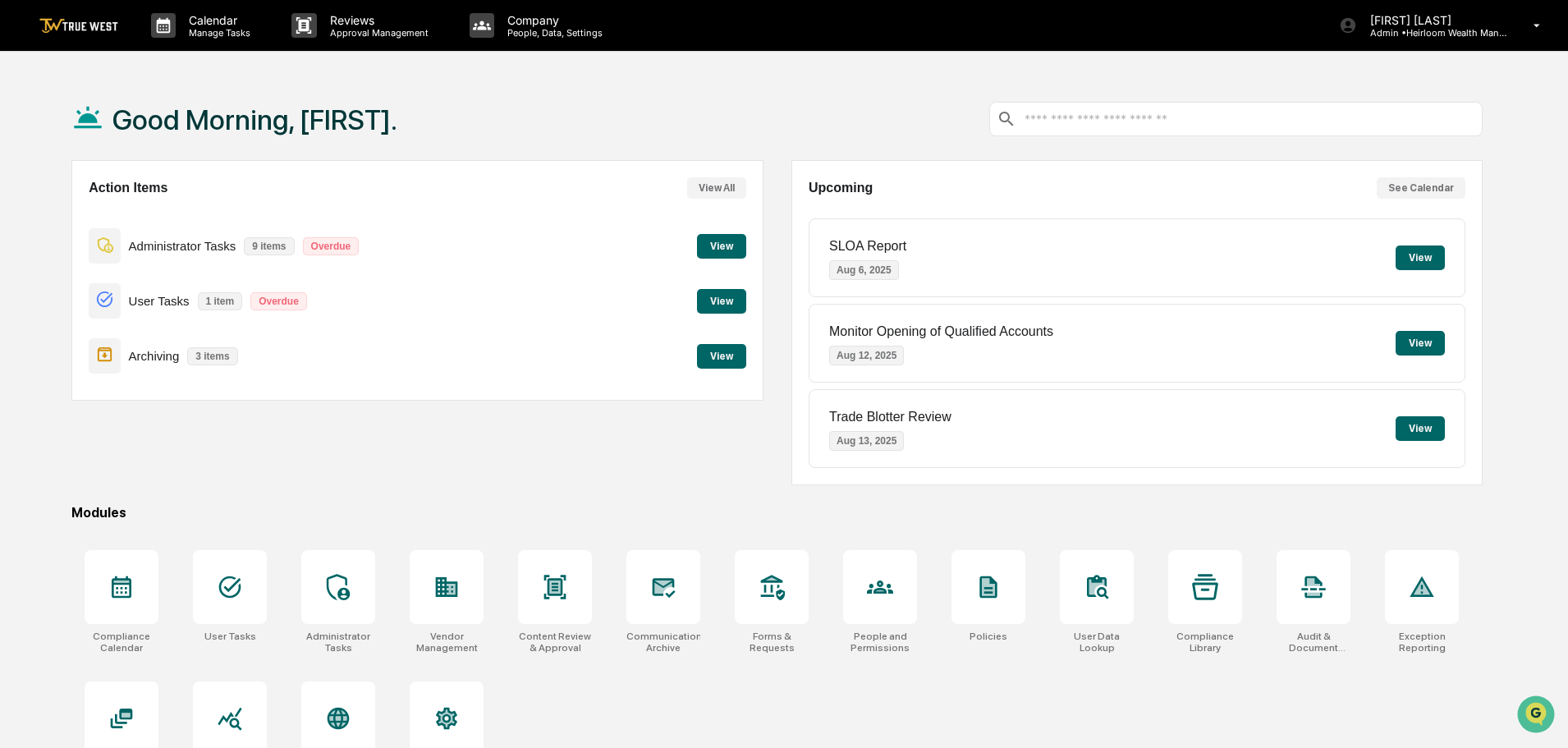 click at bounding box center [79, 25] 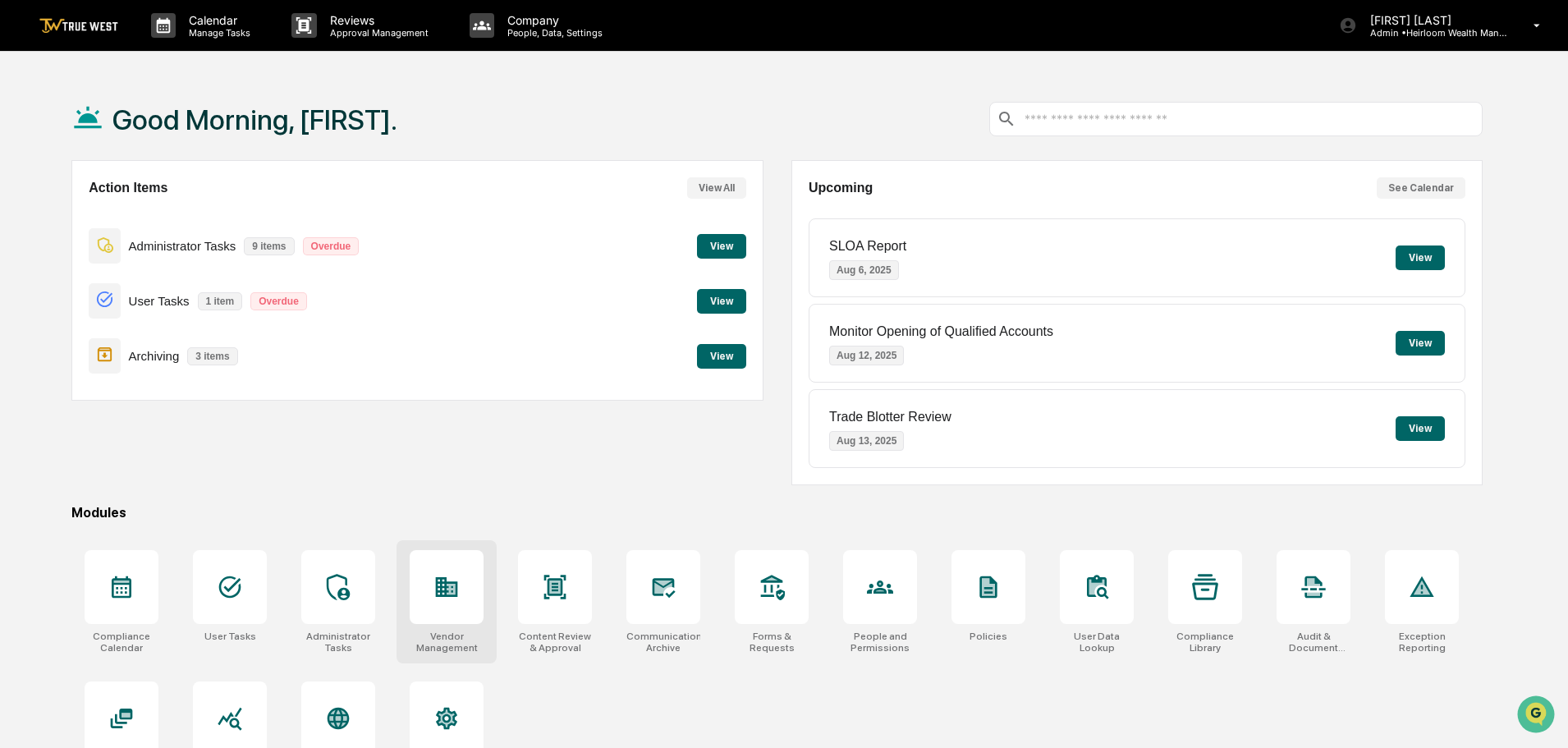 click 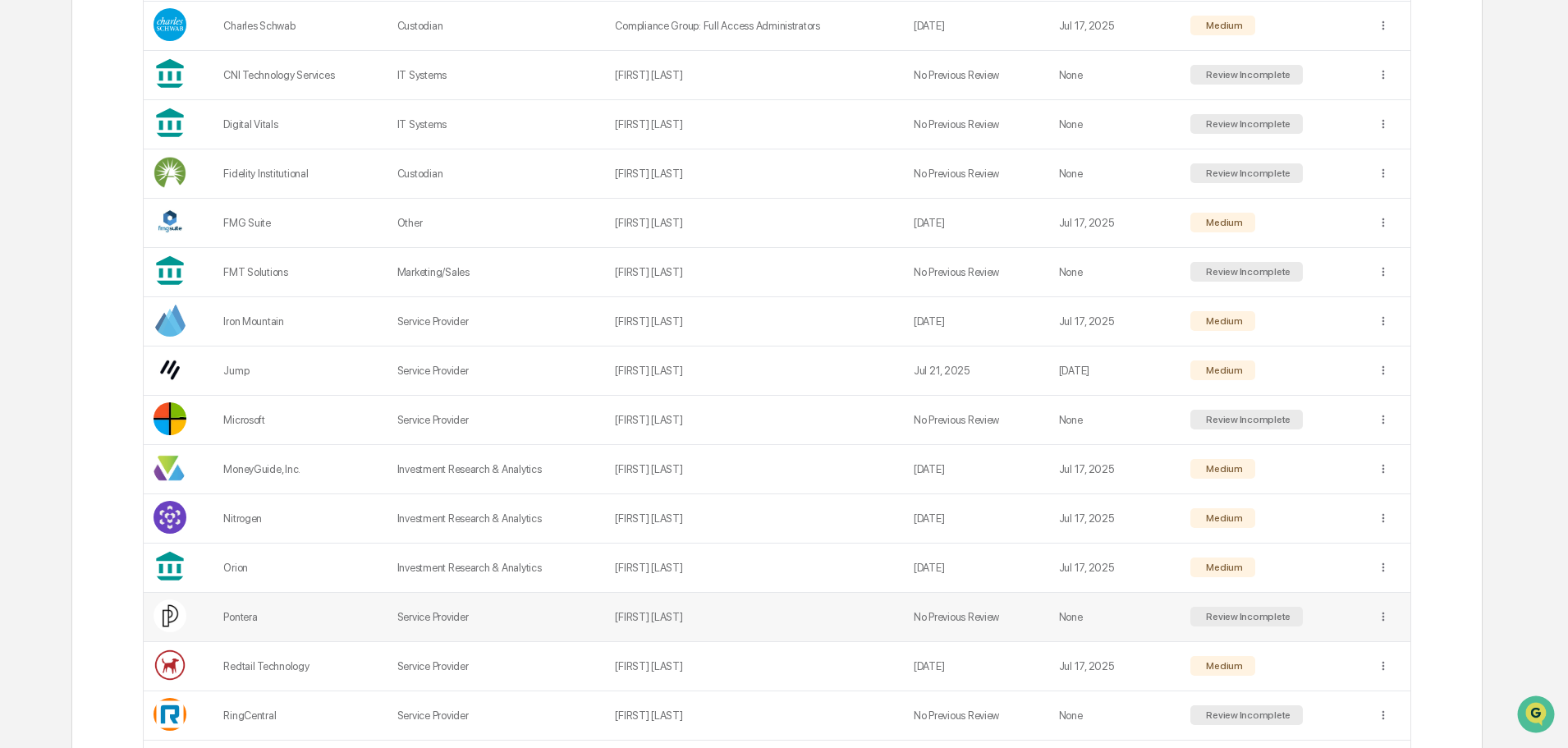 scroll, scrollTop: 732, scrollLeft: 0, axis: vertical 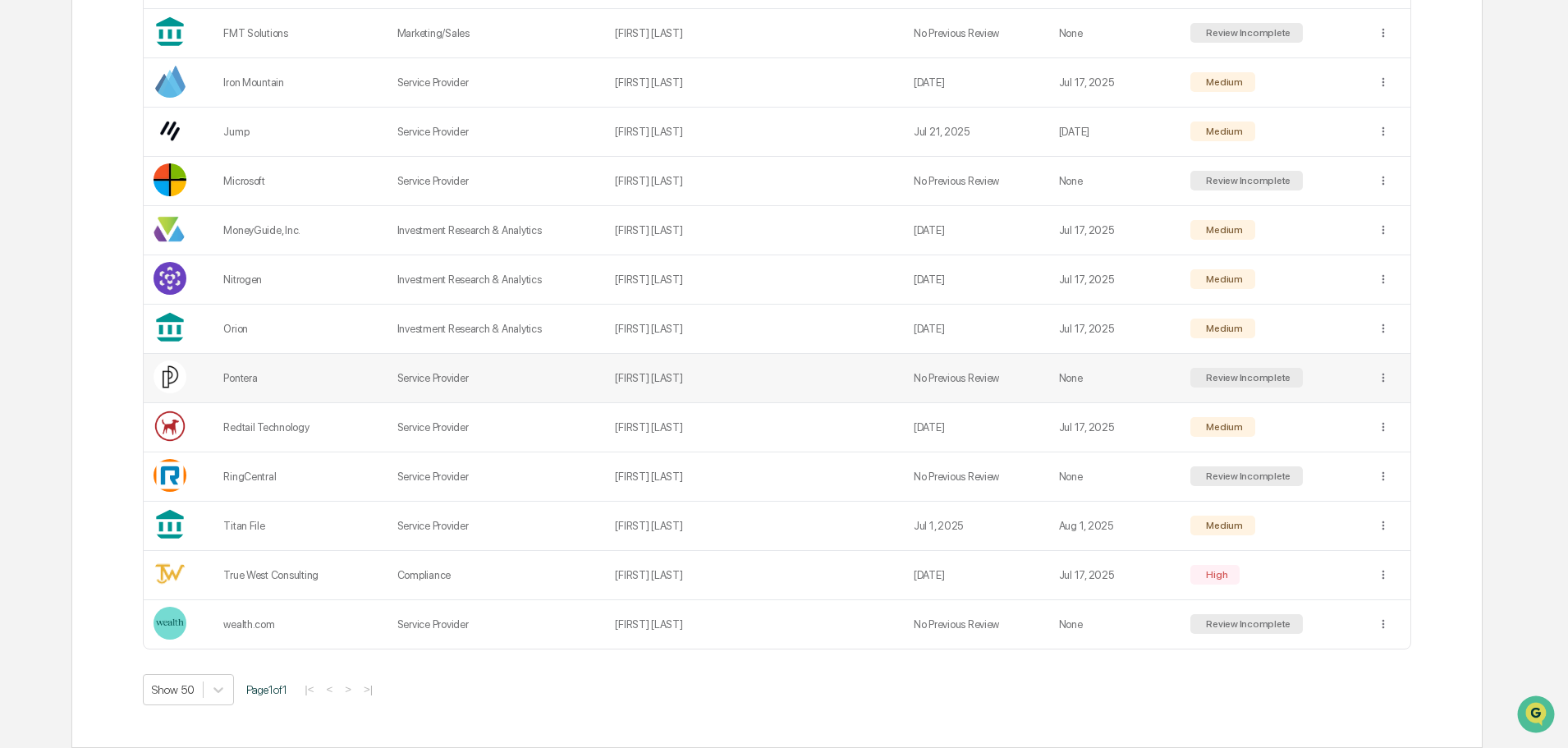 click on "Pontera" at bounding box center (300, 379) 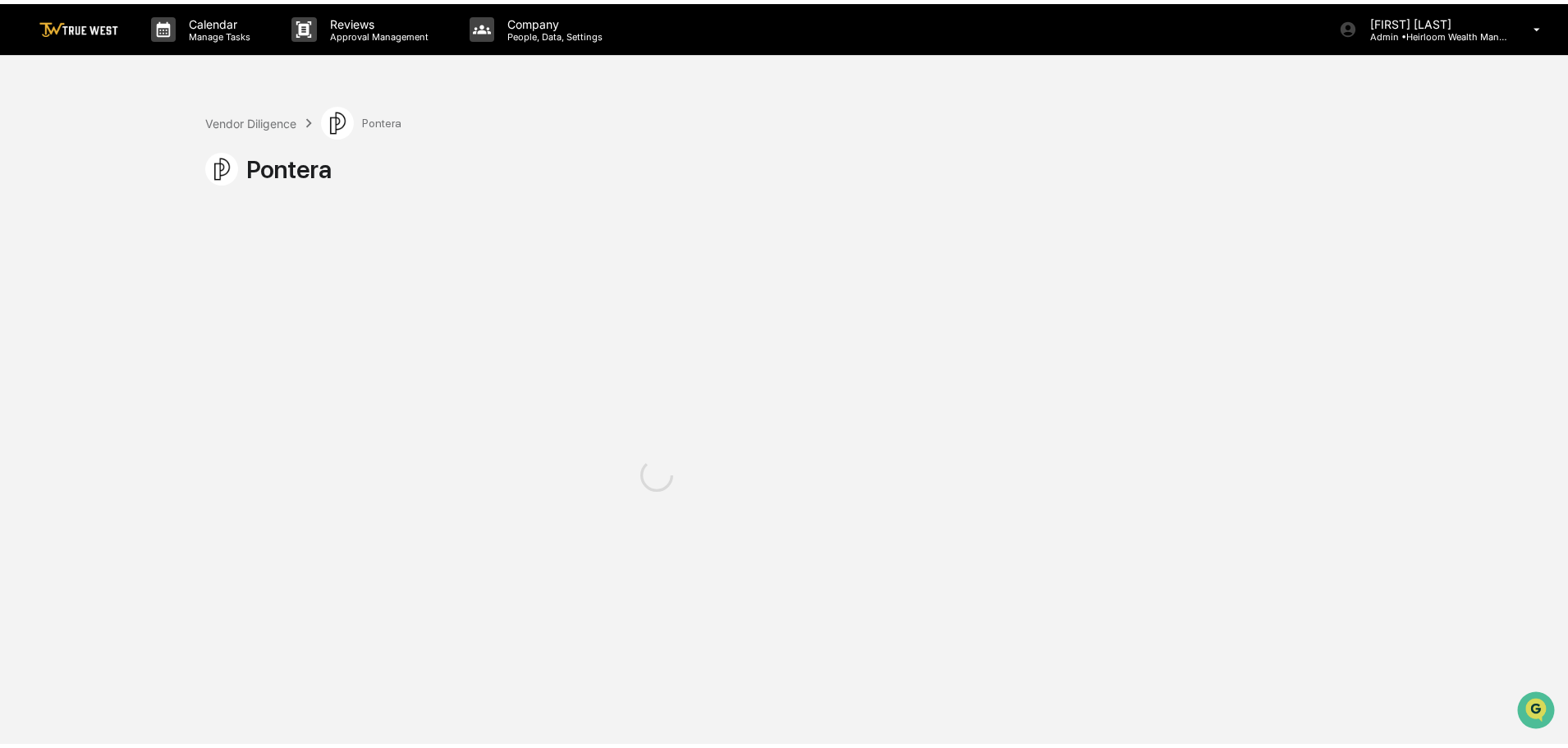 scroll, scrollTop: 0, scrollLeft: 0, axis: both 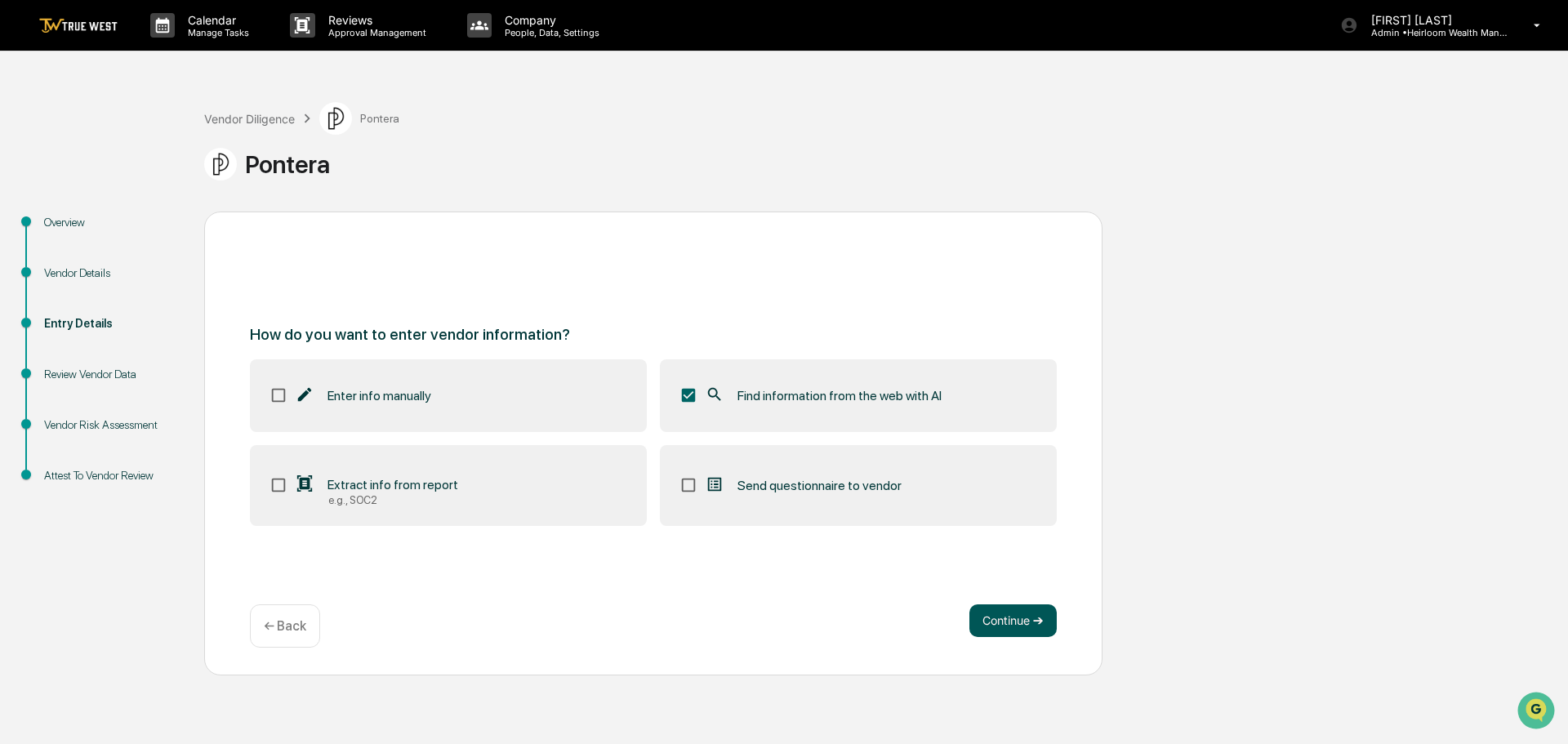 click on "Continue ➔" at bounding box center [1013, 621] 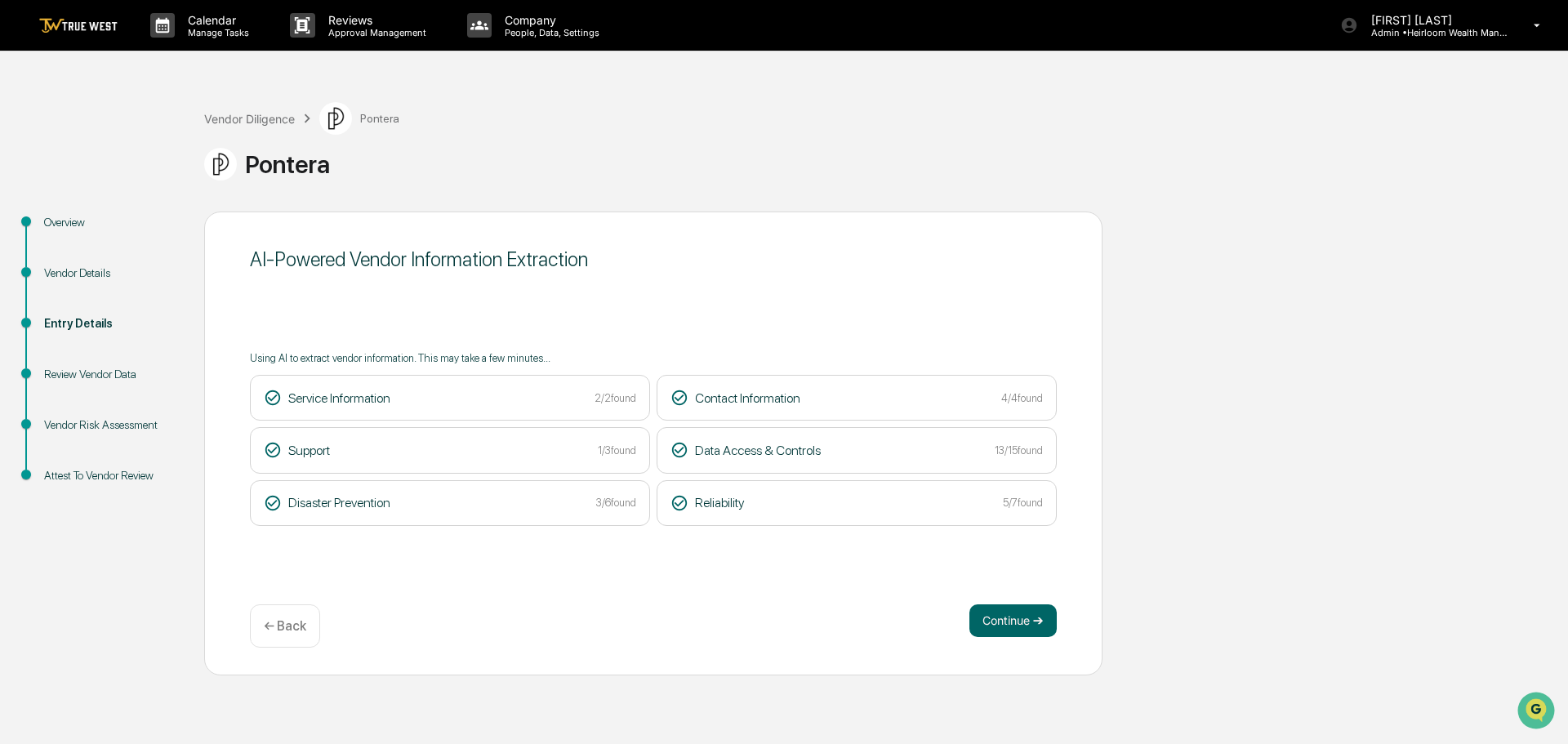 click at bounding box center [78, 25] 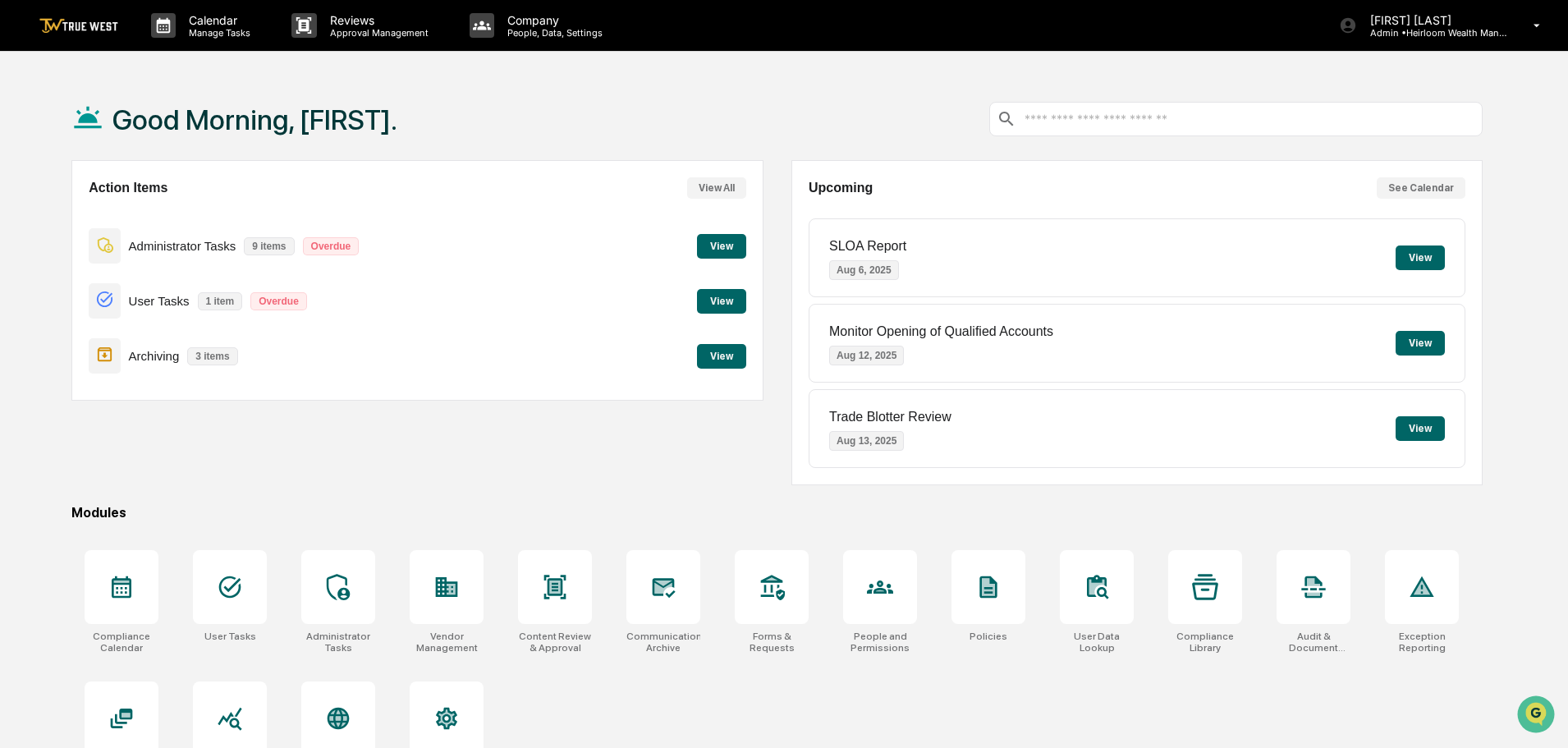 click on "View" at bounding box center [722, 246] 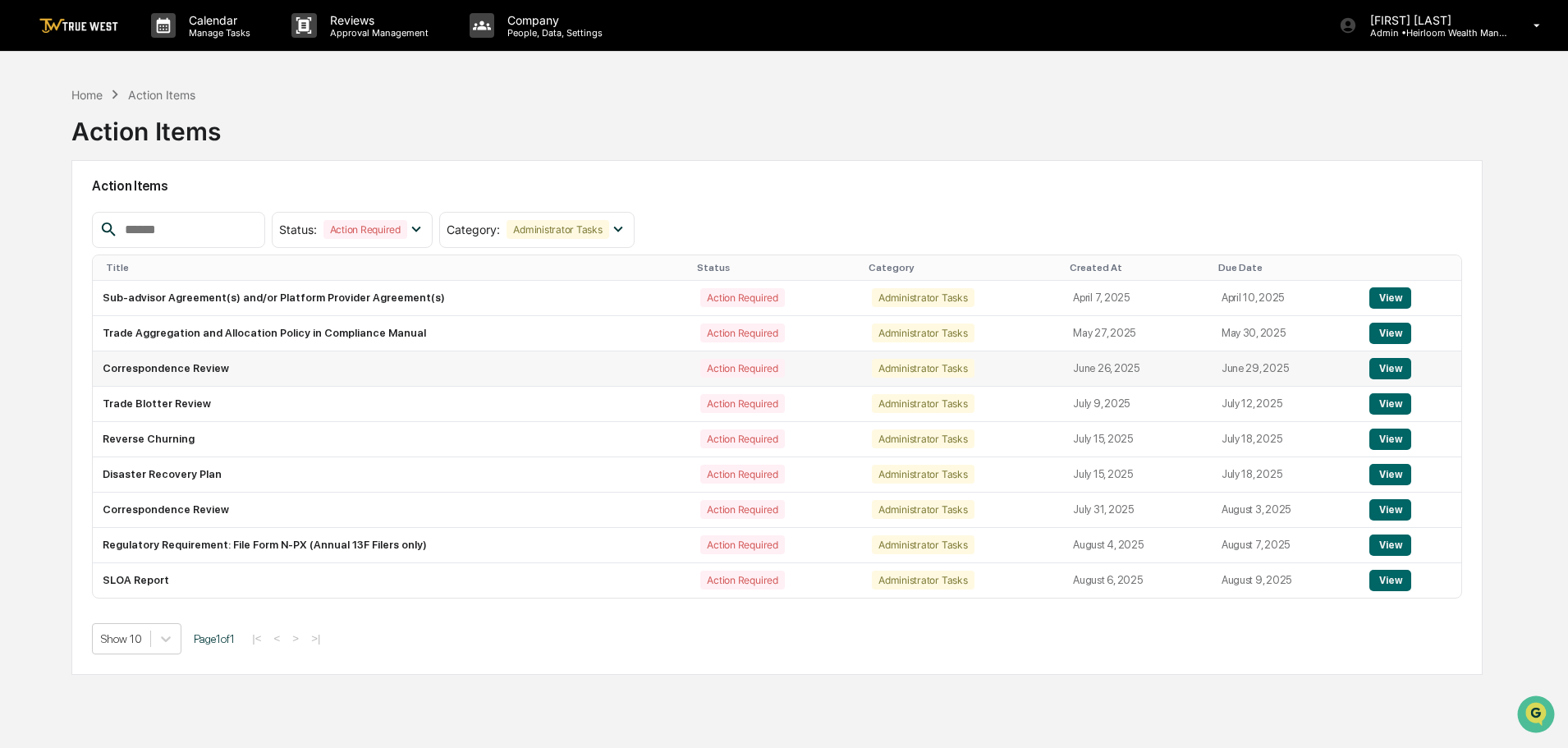 click on "View" at bounding box center (1390, 369) 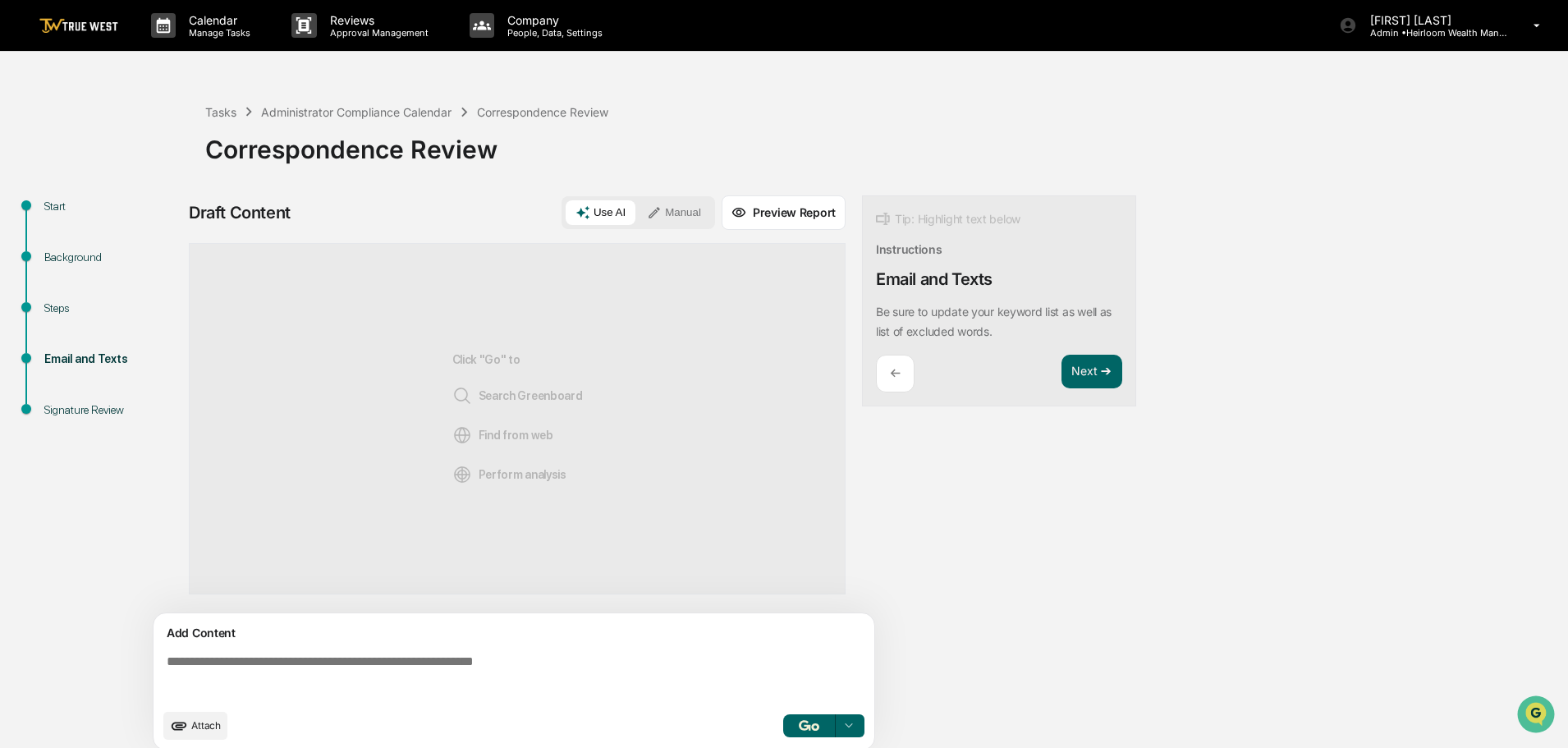 click at bounding box center (79, 25) 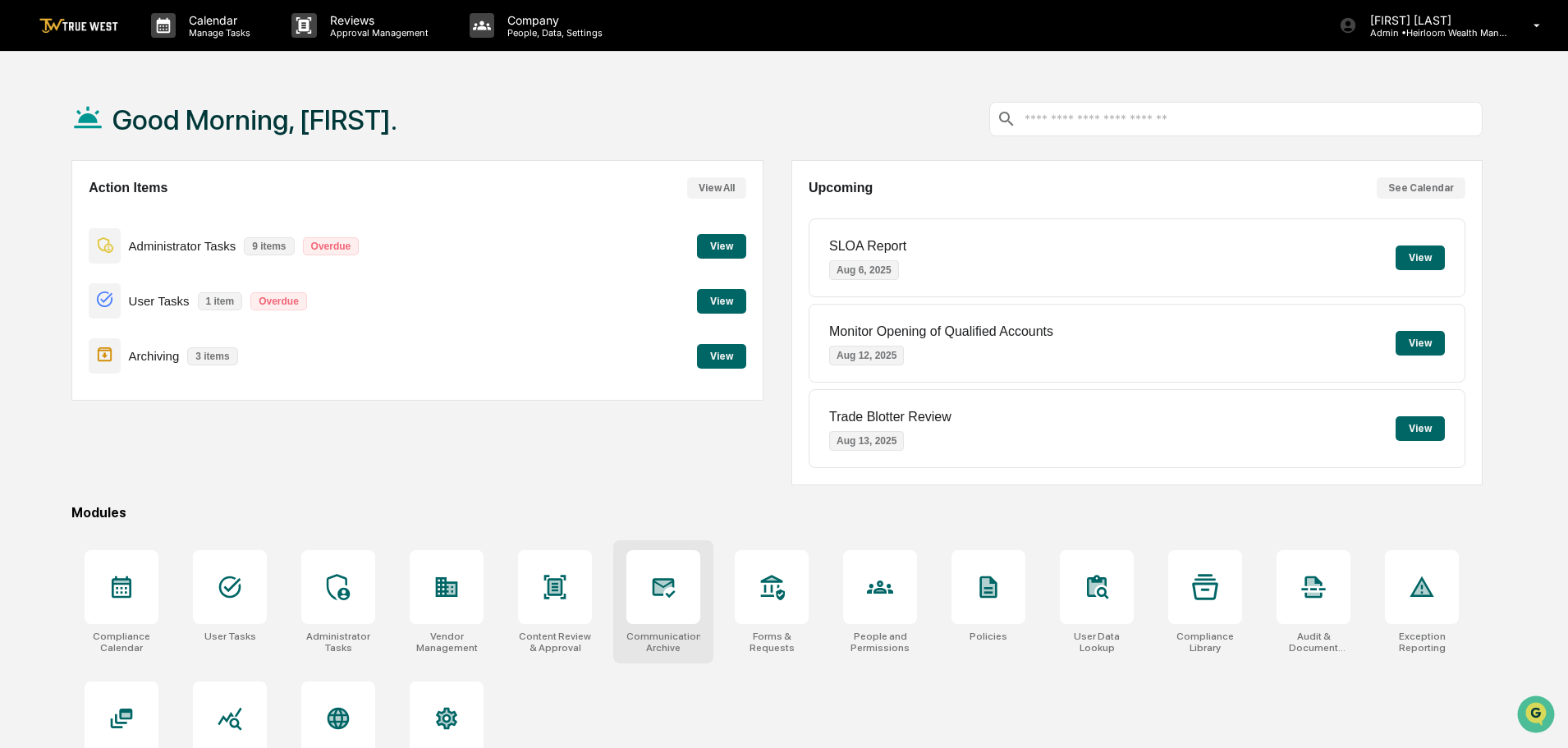 click 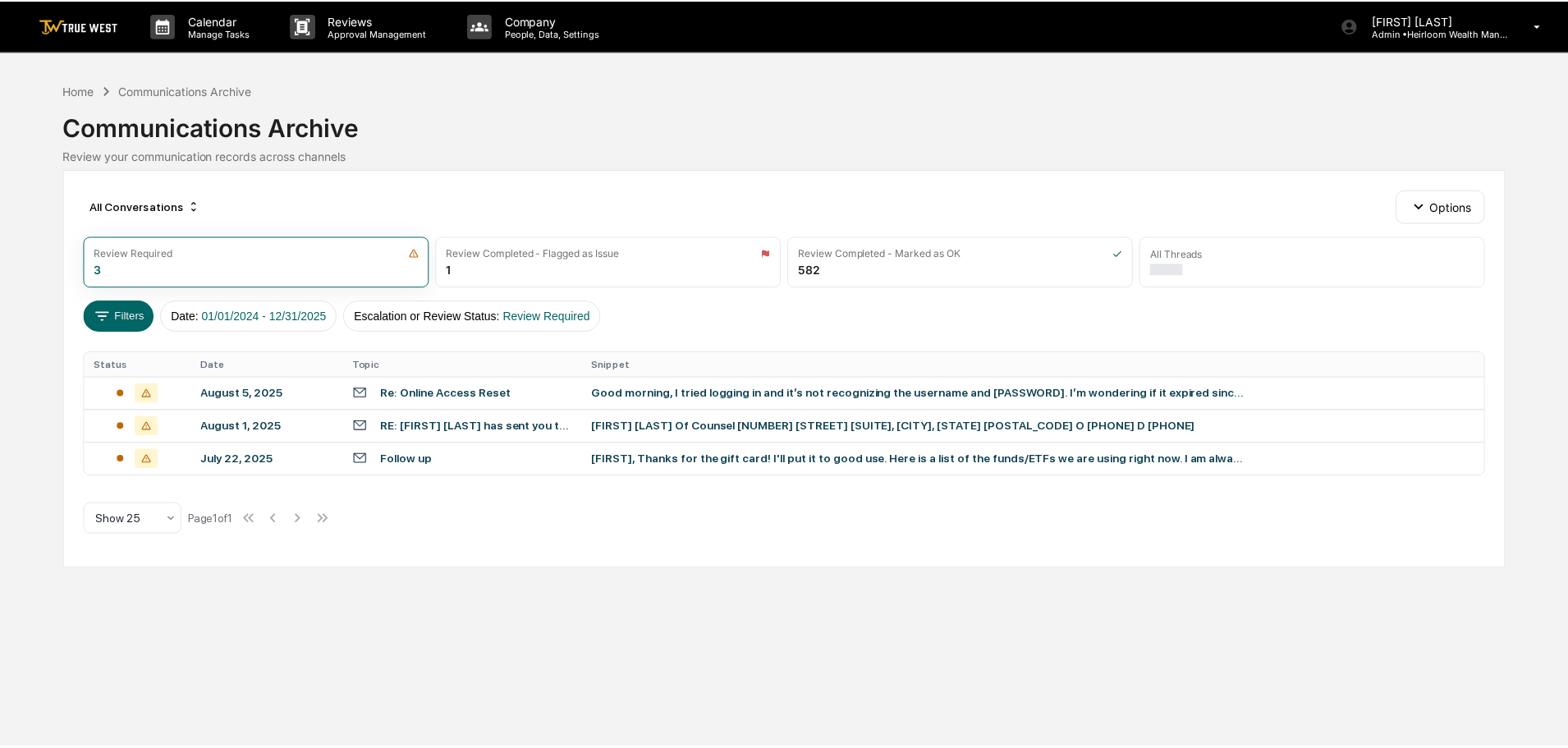 scroll, scrollTop: 0, scrollLeft: 0, axis: both 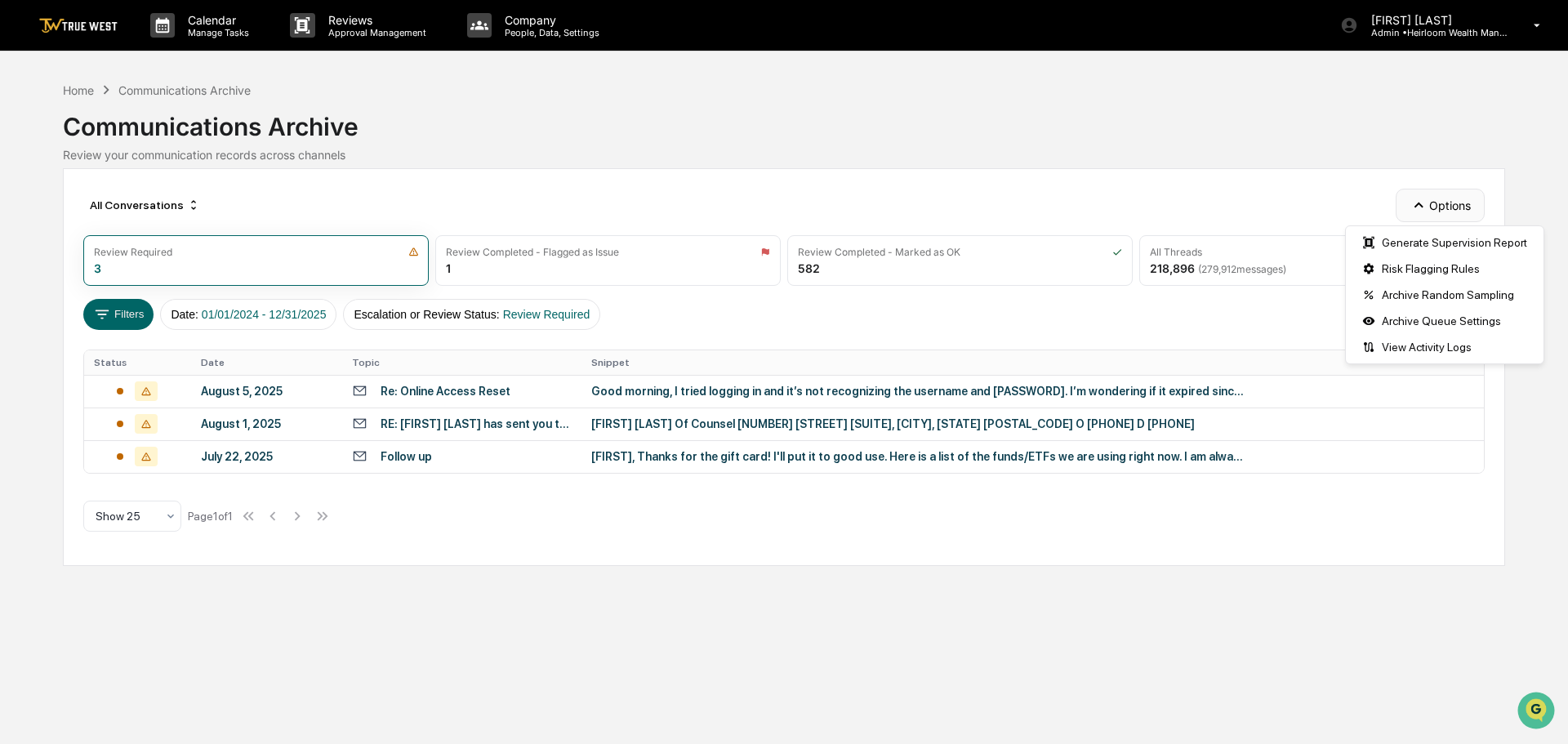 click on "Options" at bounding box center [1440, 205] 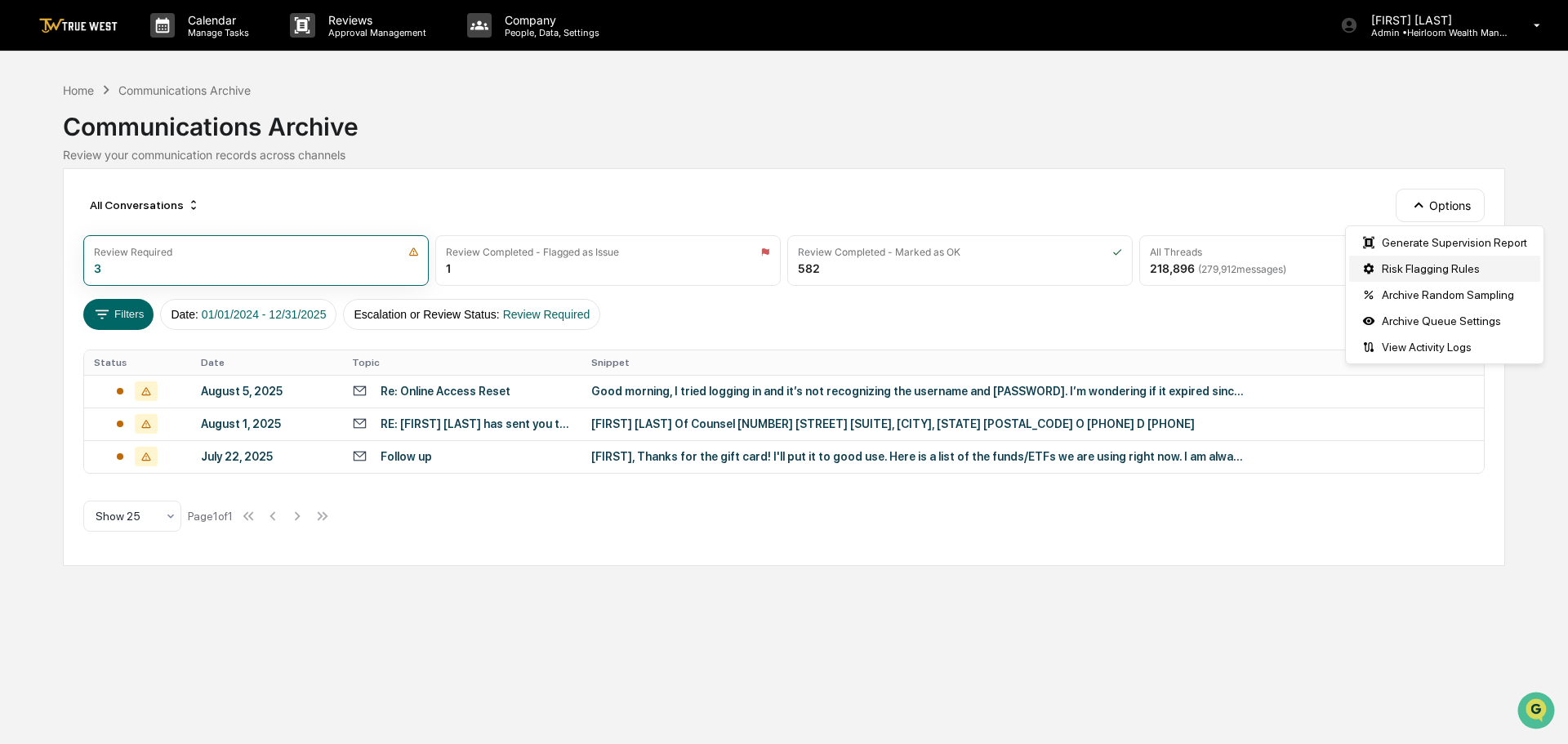 click on "Risk Flagging Rules" at bounding box center (1445, 269) 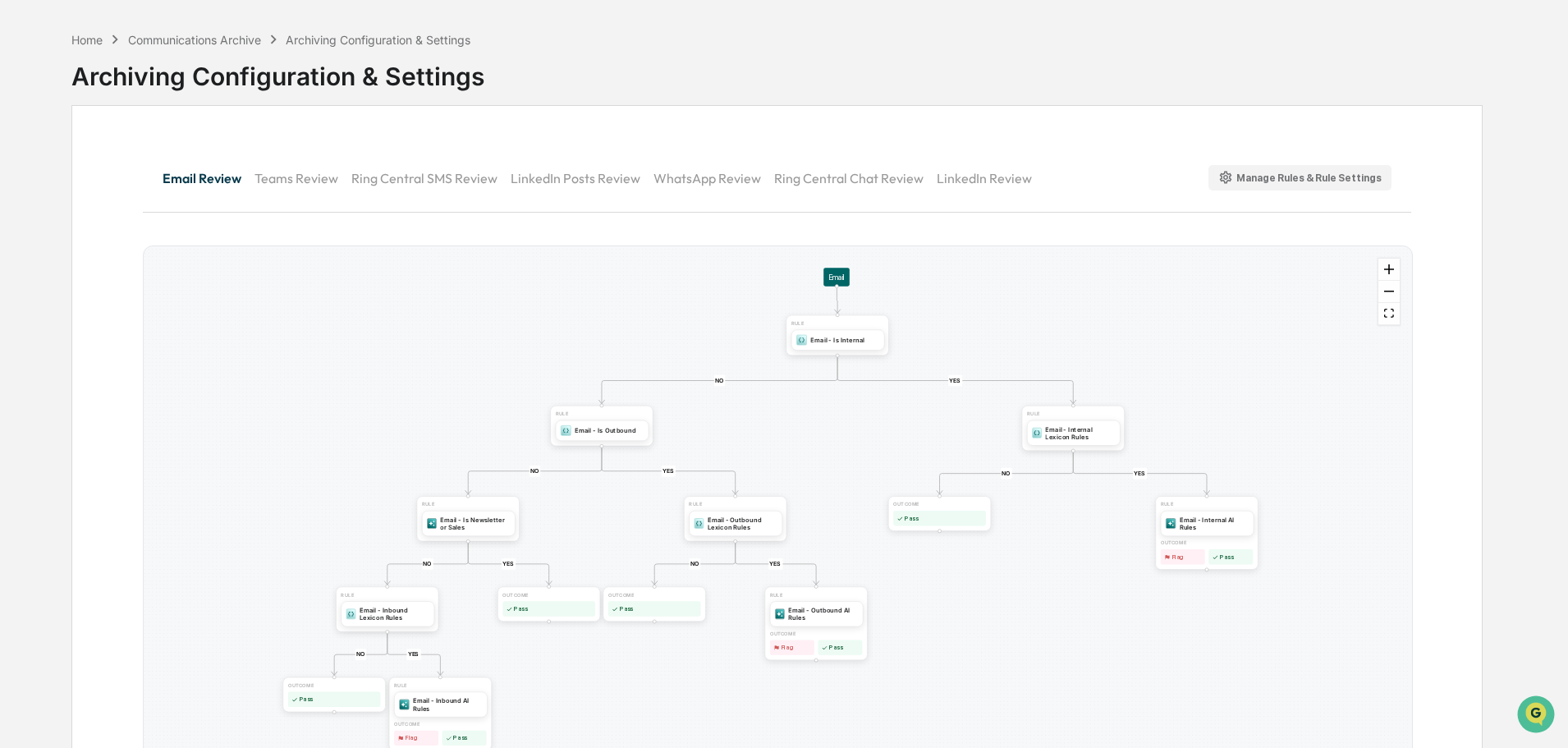 scroll, scrollTop: 121, scrollLeft: 0, axis: vertical 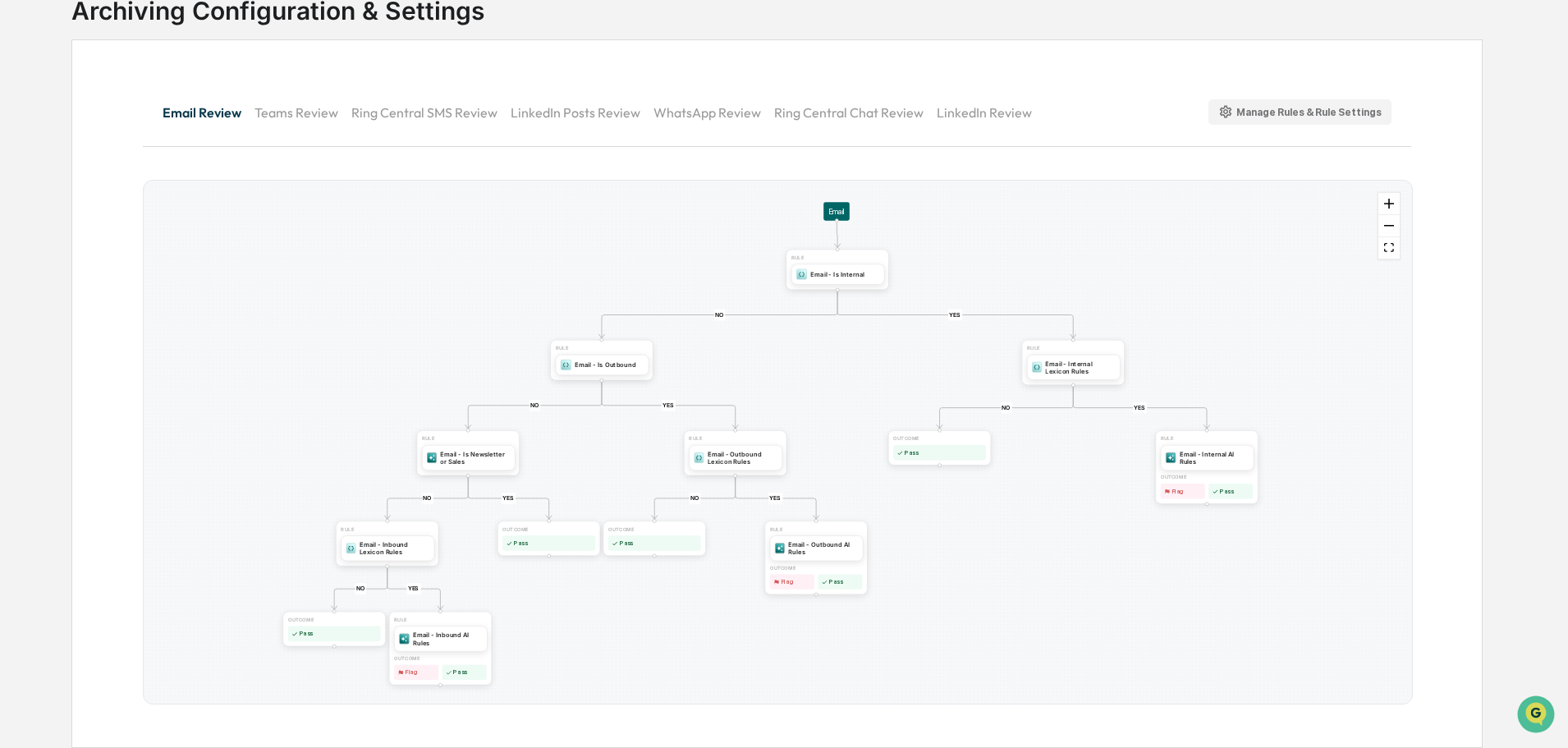 click on "Manage Rules & Rule Settings" at bounding box center [1300, 112] 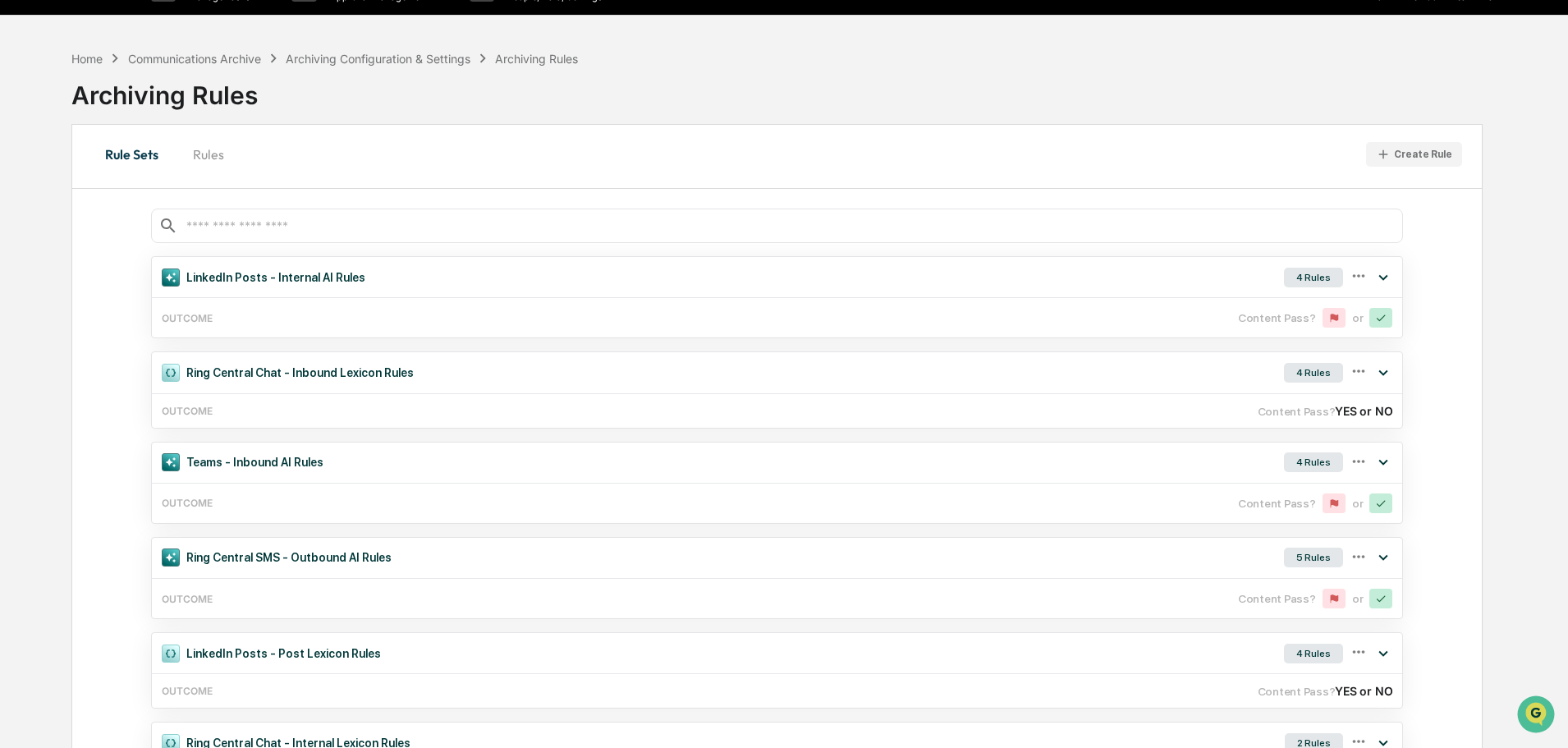 scroll, scrollTop: 0, scrollLeft: 0, axis: both 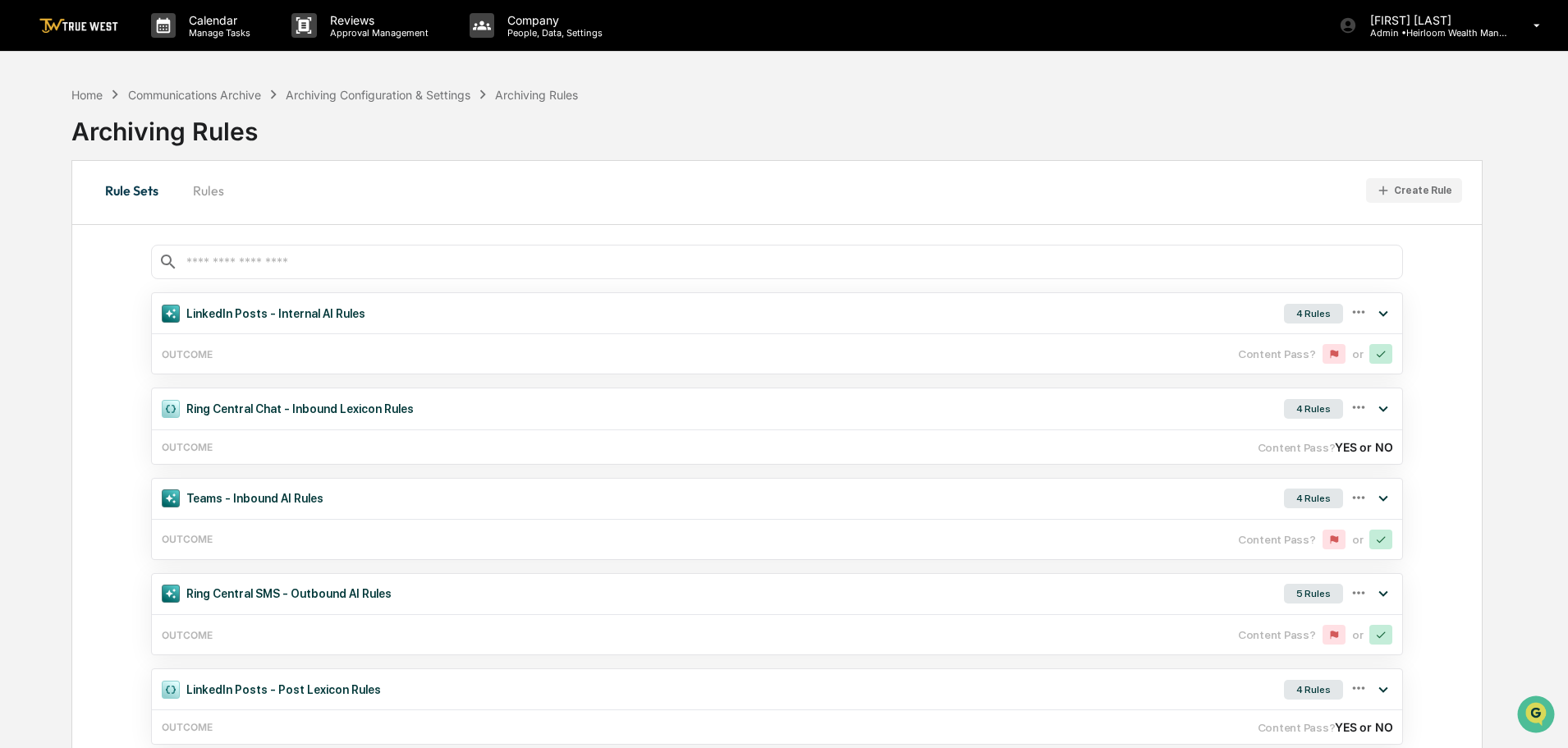 click at bounding box center [79, 25] 